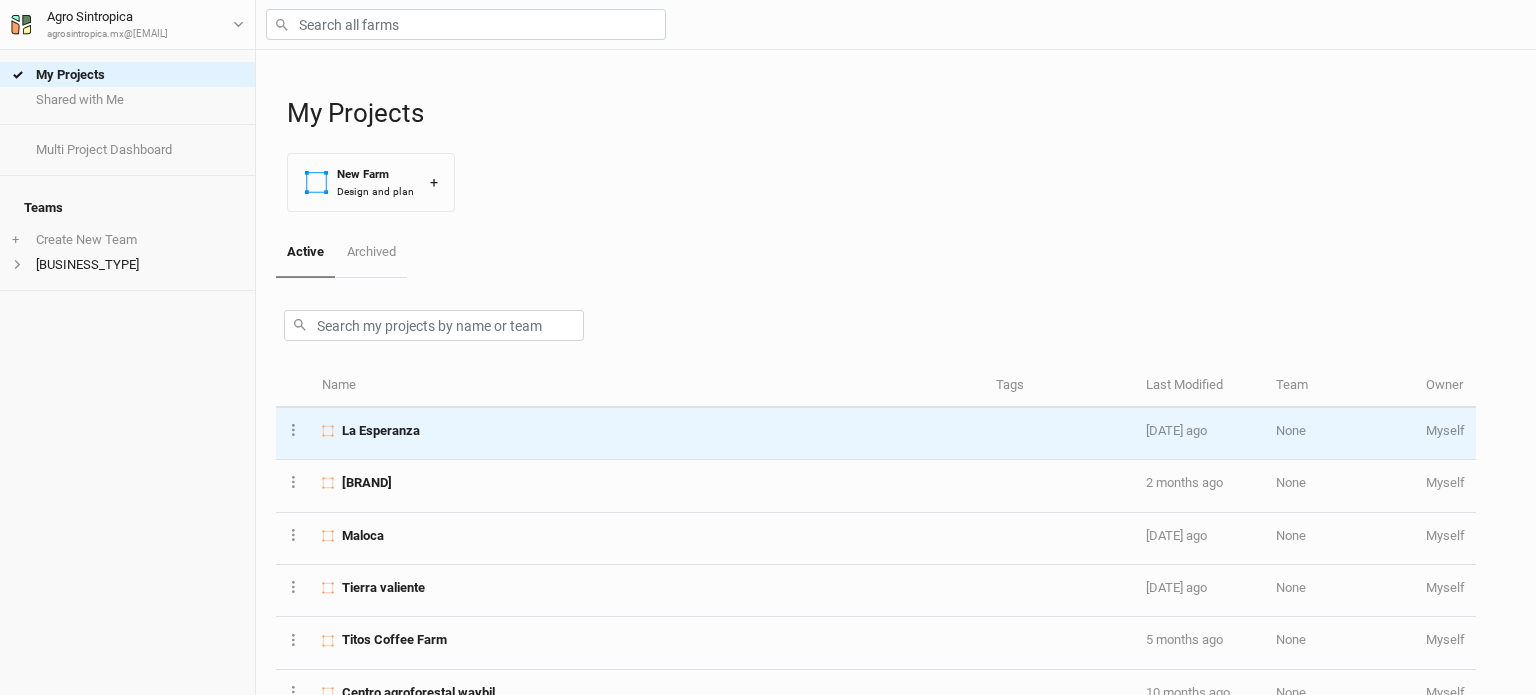 scroll, scrollTop: 0, scrollLeft: 0, axis: both 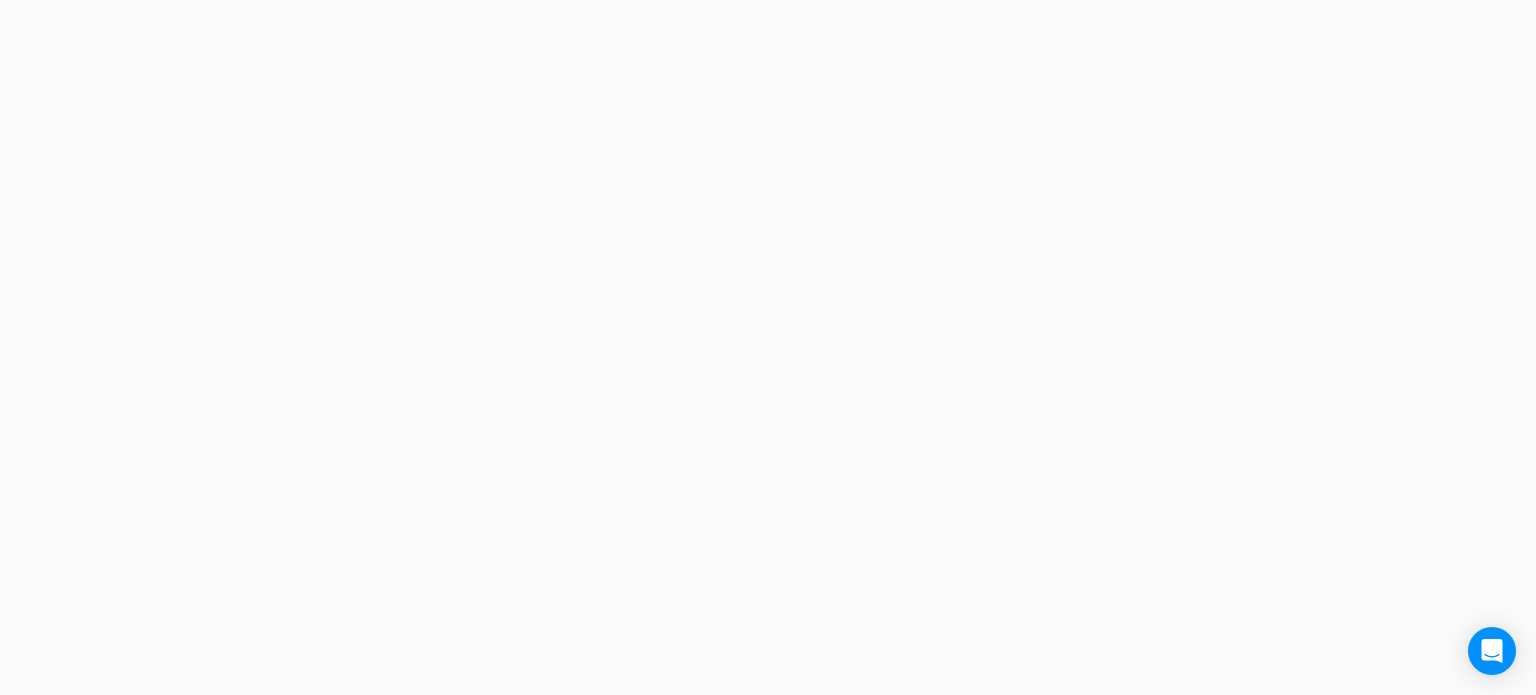 click on "Project Design Sections area 0 acres qty 0 sections stems 0 stems density 0 stems/ac Rows length 0 row ft qty 0 rows" at bounding box center (768, 347) 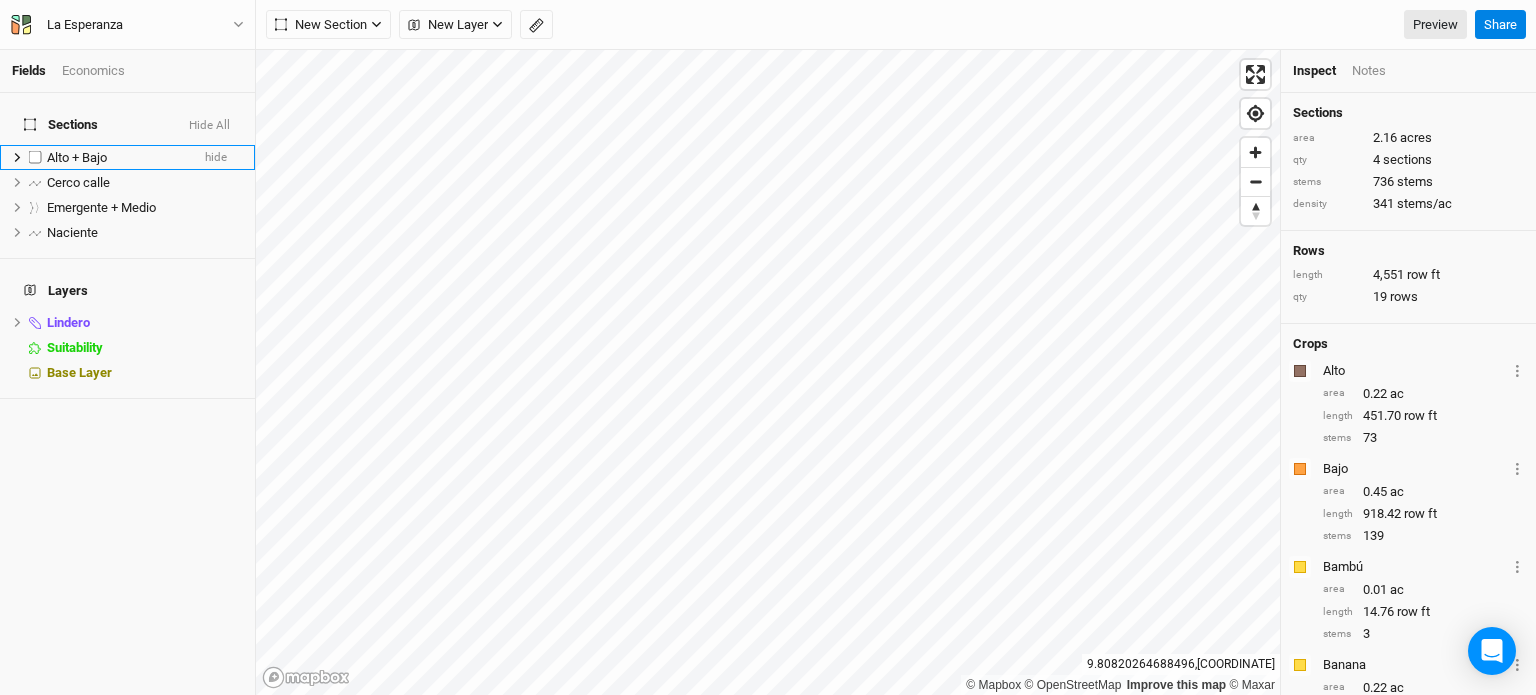 click on "Alto + Bajo" at bounding box center (77, 157) 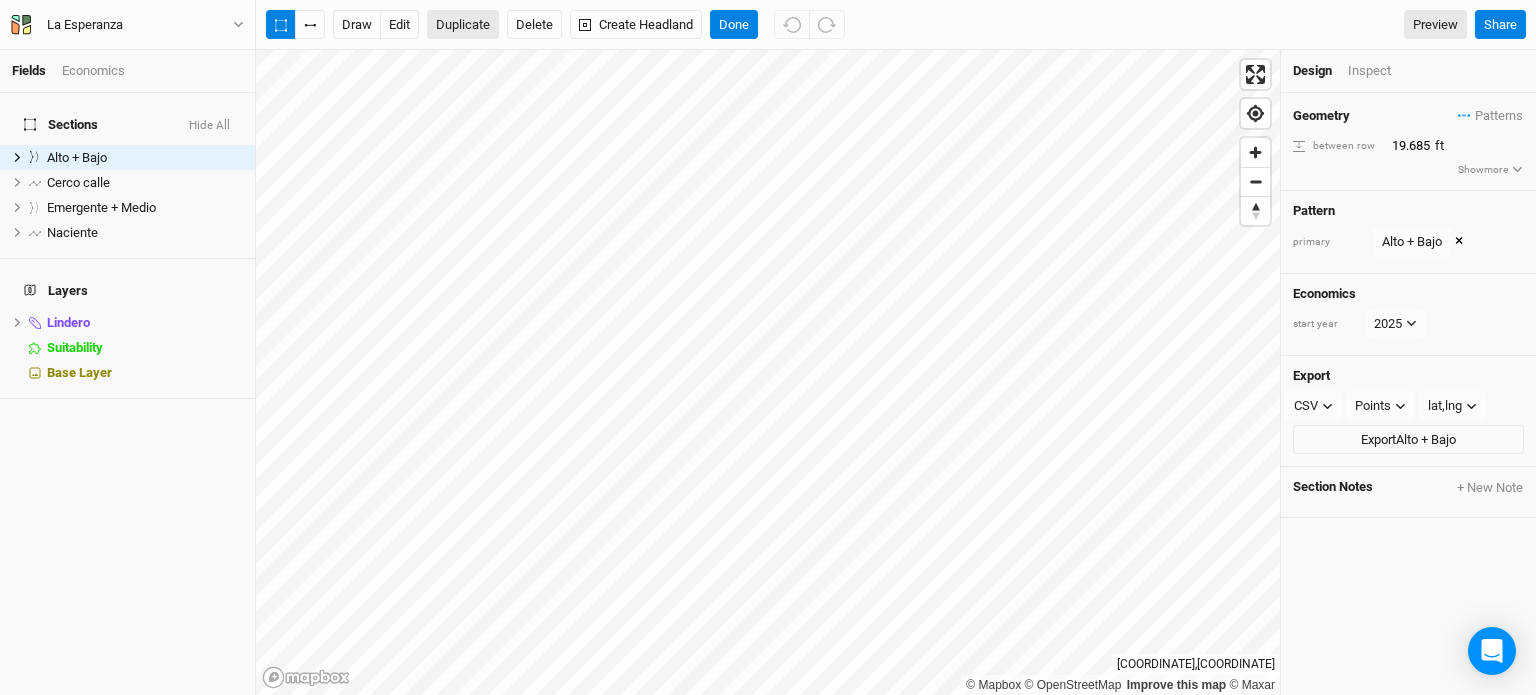 click on "Duplicate" at bounding box center (463, 25) 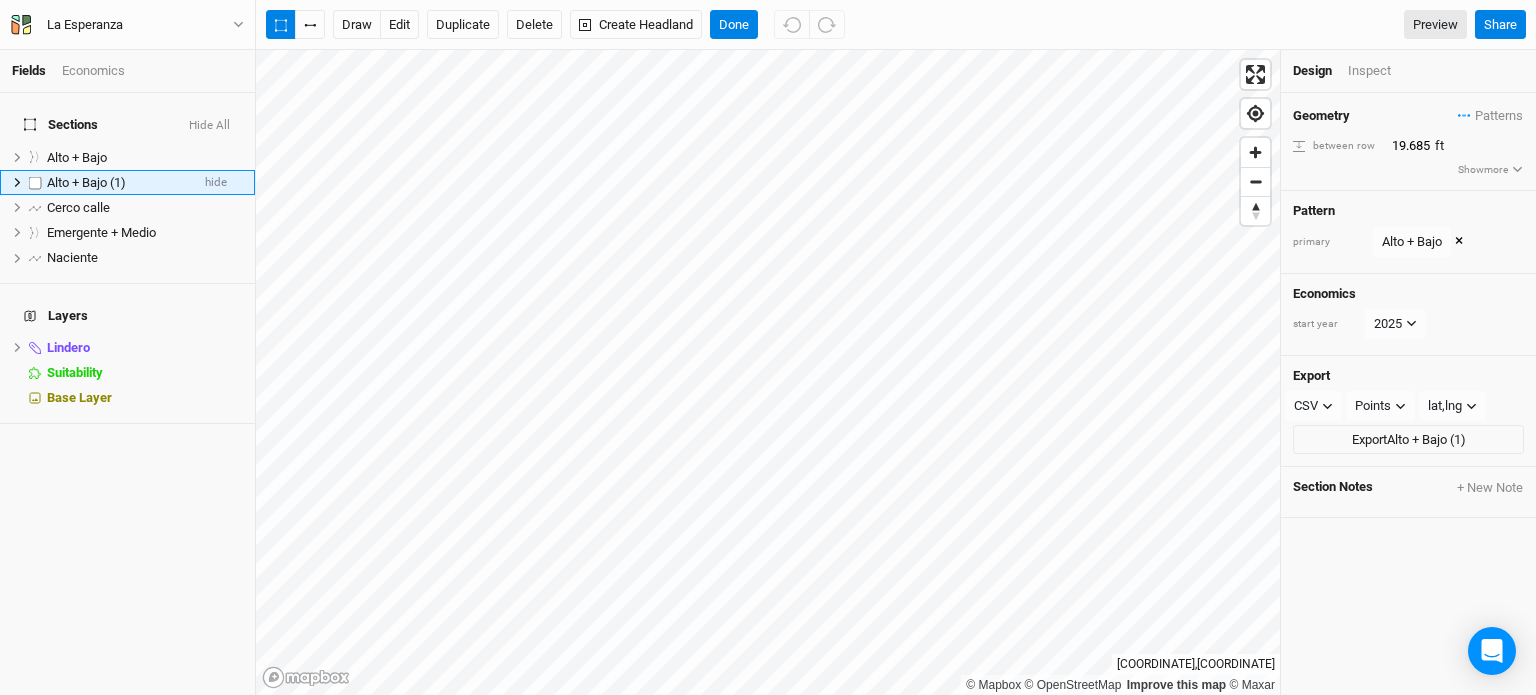 click on "Alto + Bajo (1)" at bounding box center (86, 182) 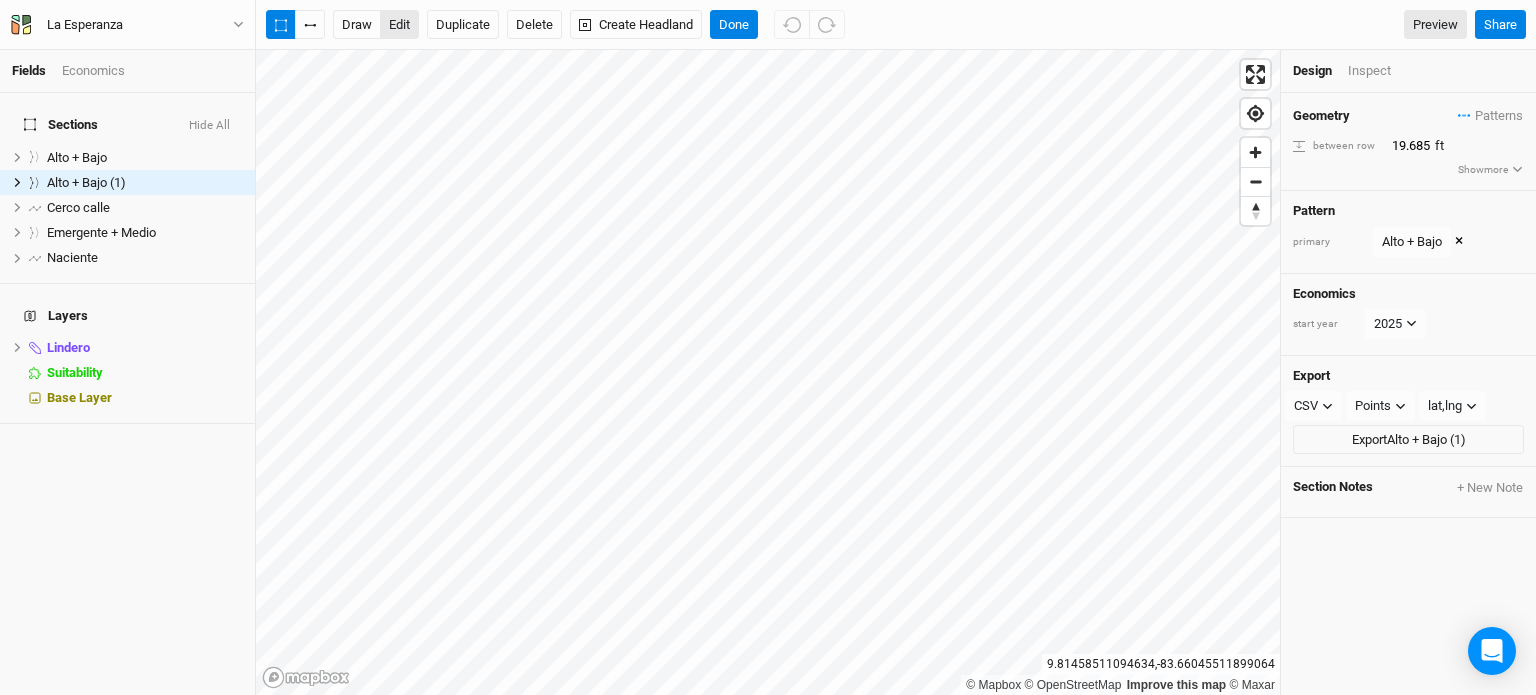 click on "edit" at bounding box center (399, 25) 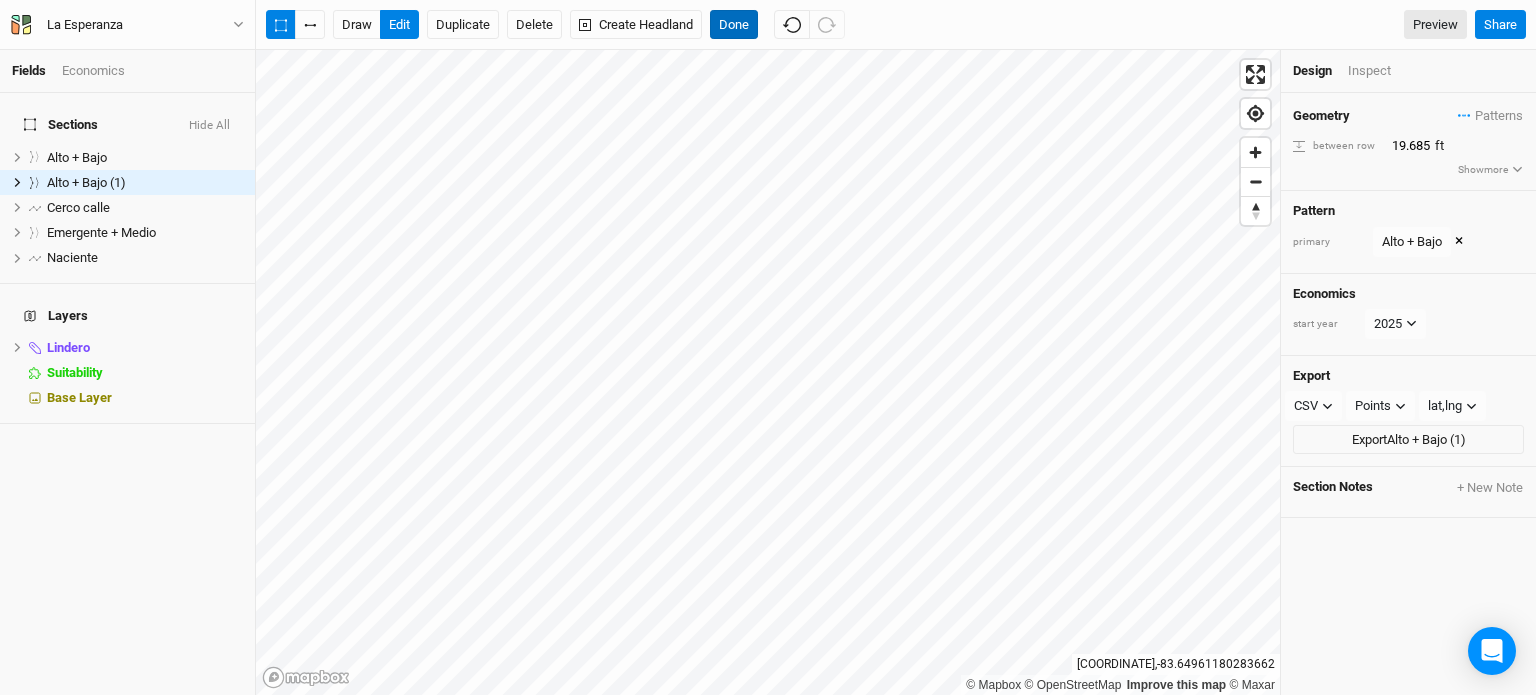 click on "Done" at bounding box center [734, 25] 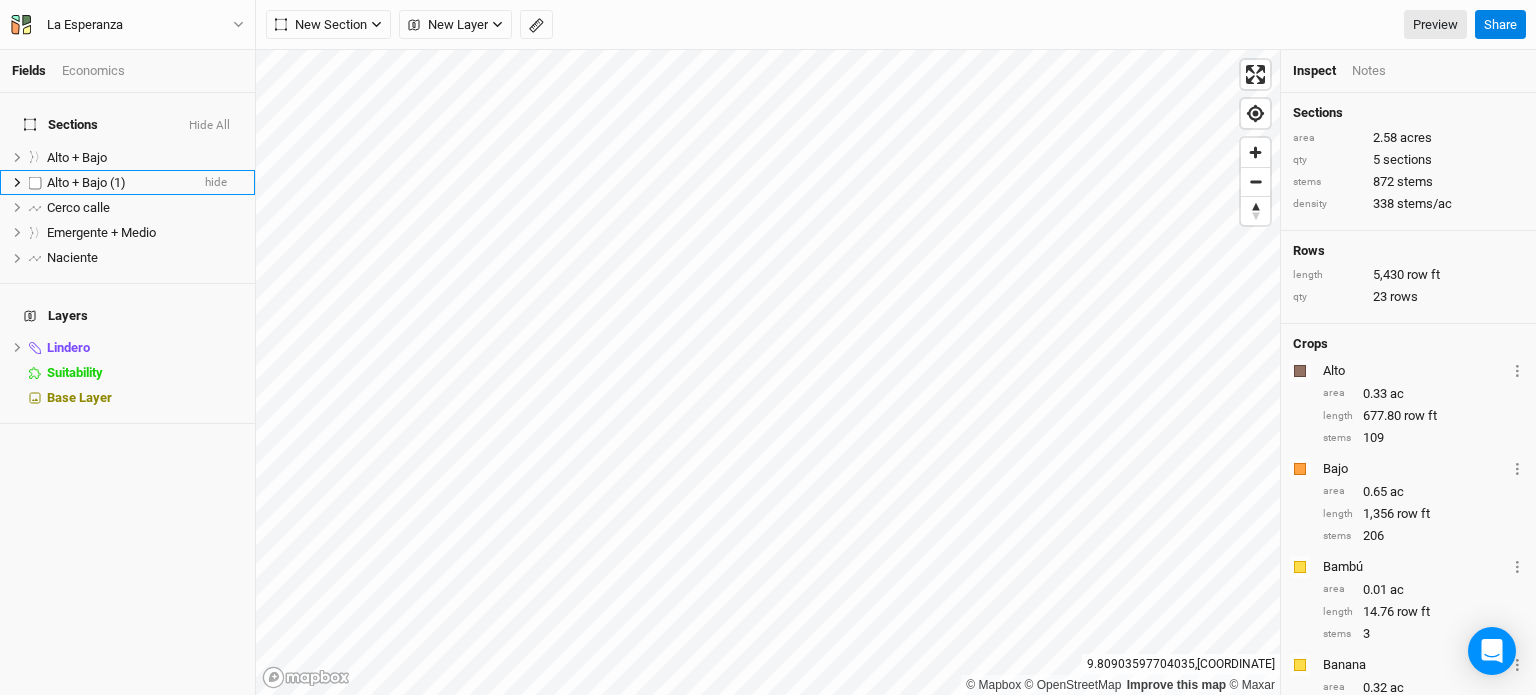 click on "Alto + Bajo hide Alto + Bajo Z1 hide Alto + Bajo Z2 hide Cerco calle hide Emergente + Medio hide Naciente hide" at bounding box center [127, 182] 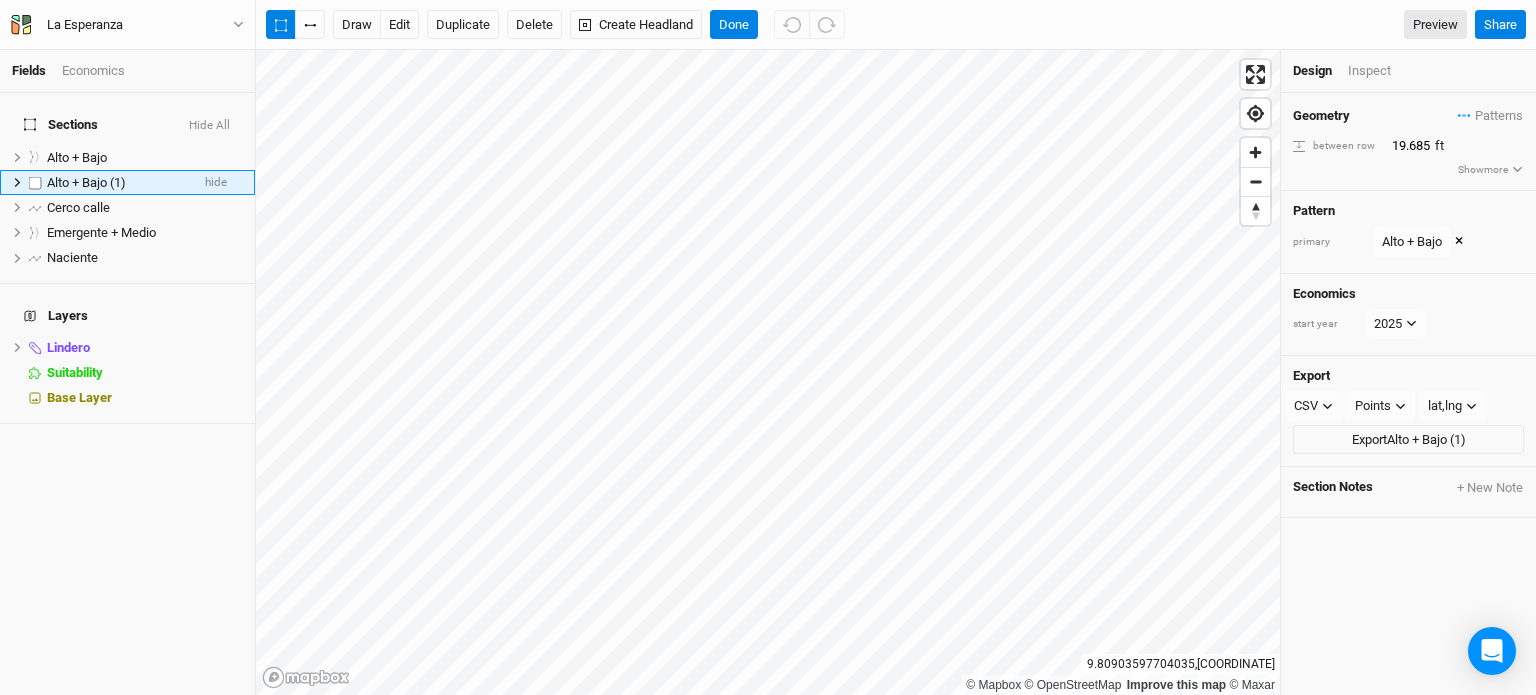 click on "Alto + Bajo (1)" at bounding box center (86, 182) 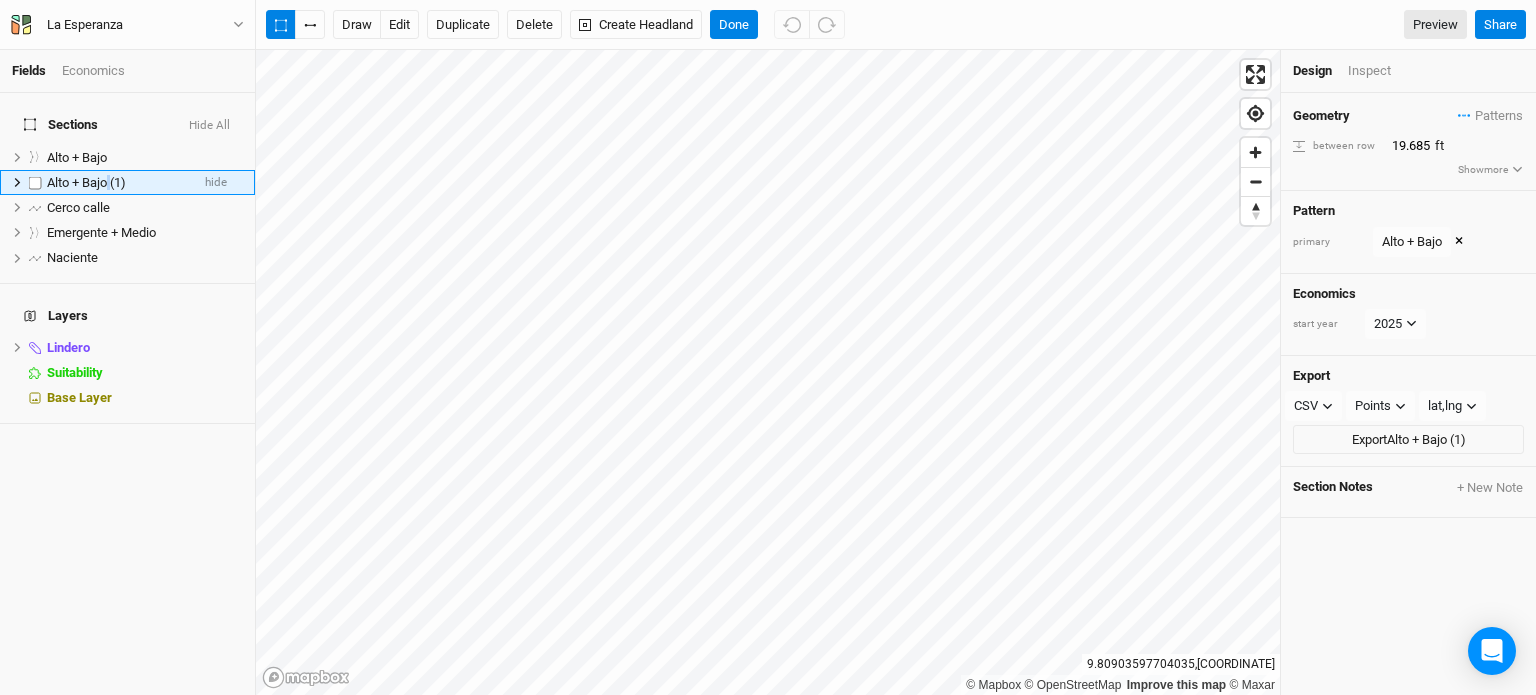 click on "Alto + Bajo (1)" at bounding box center [86, 182] 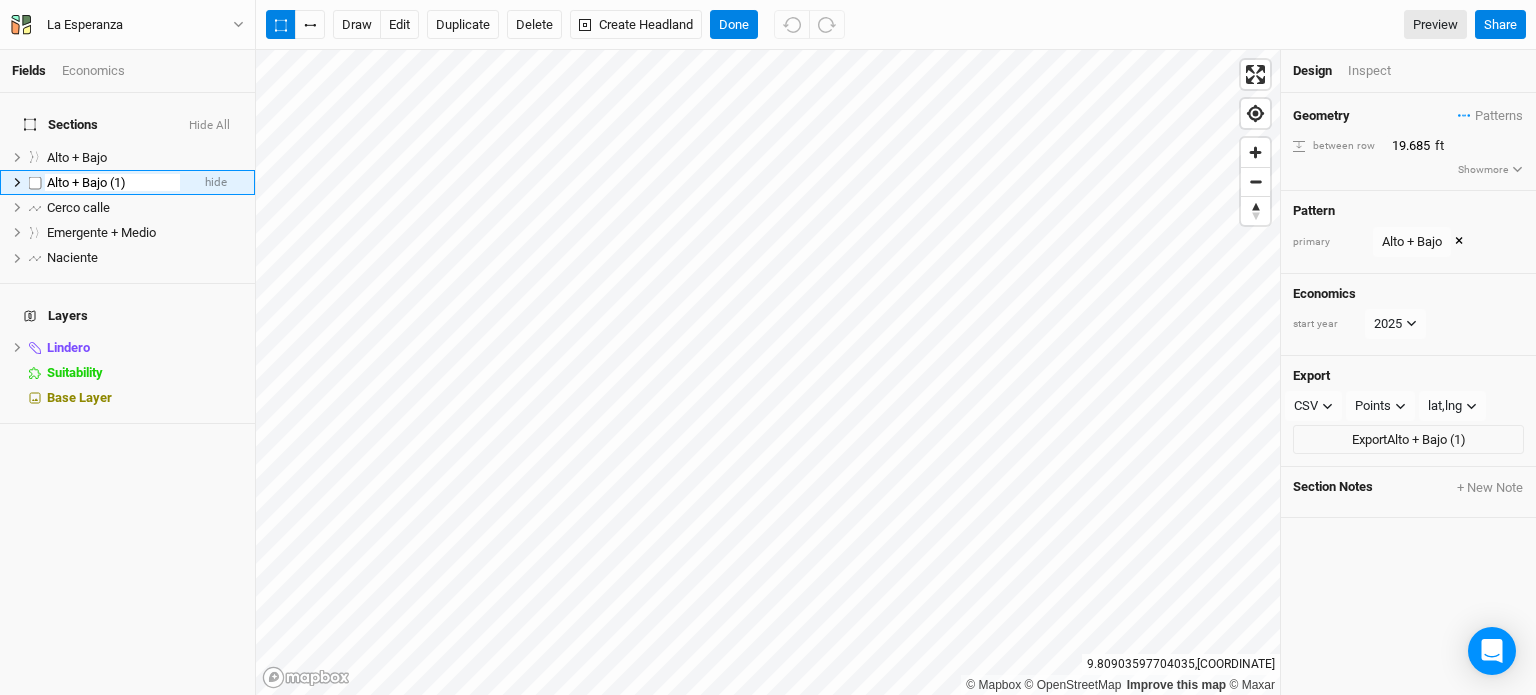 click on "Alto + Bajo (1)" at bounding box center [112, 183] 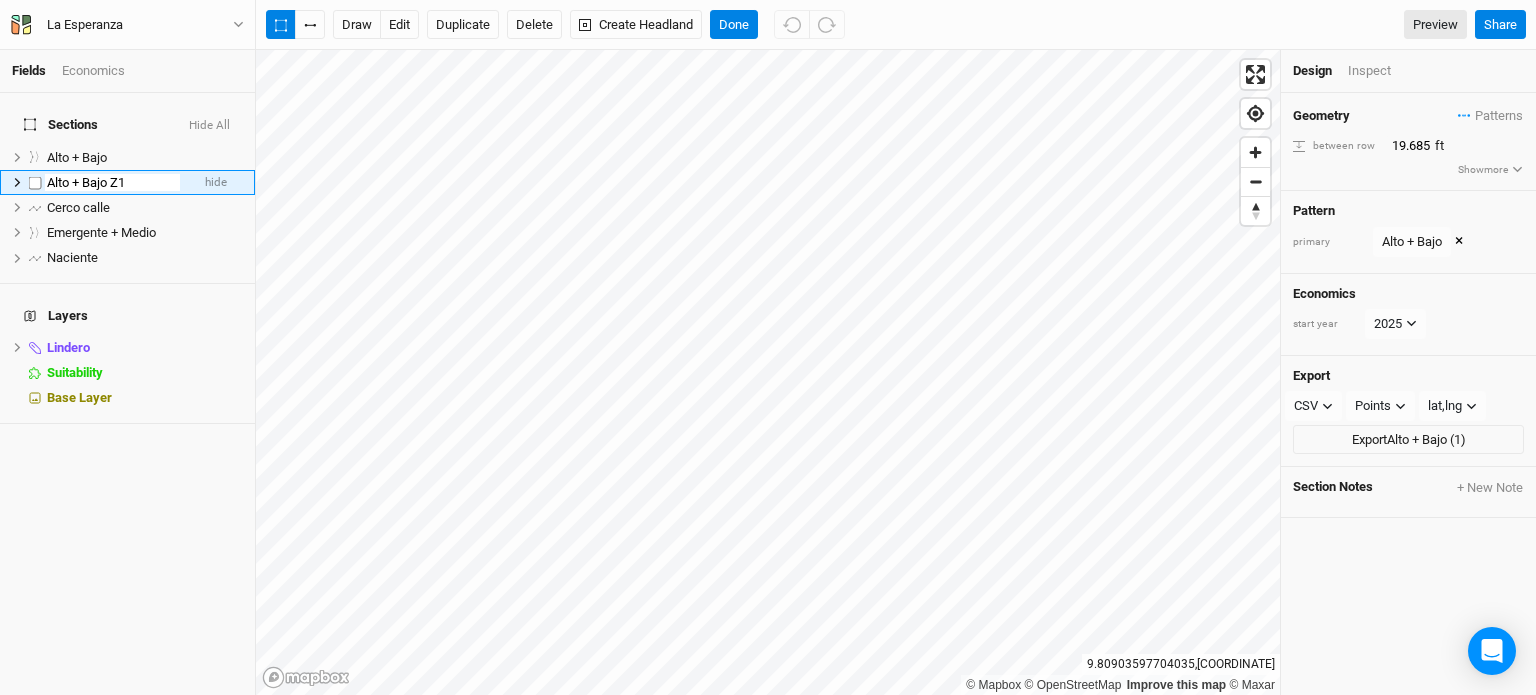type on "Alto + Bajo Z1" 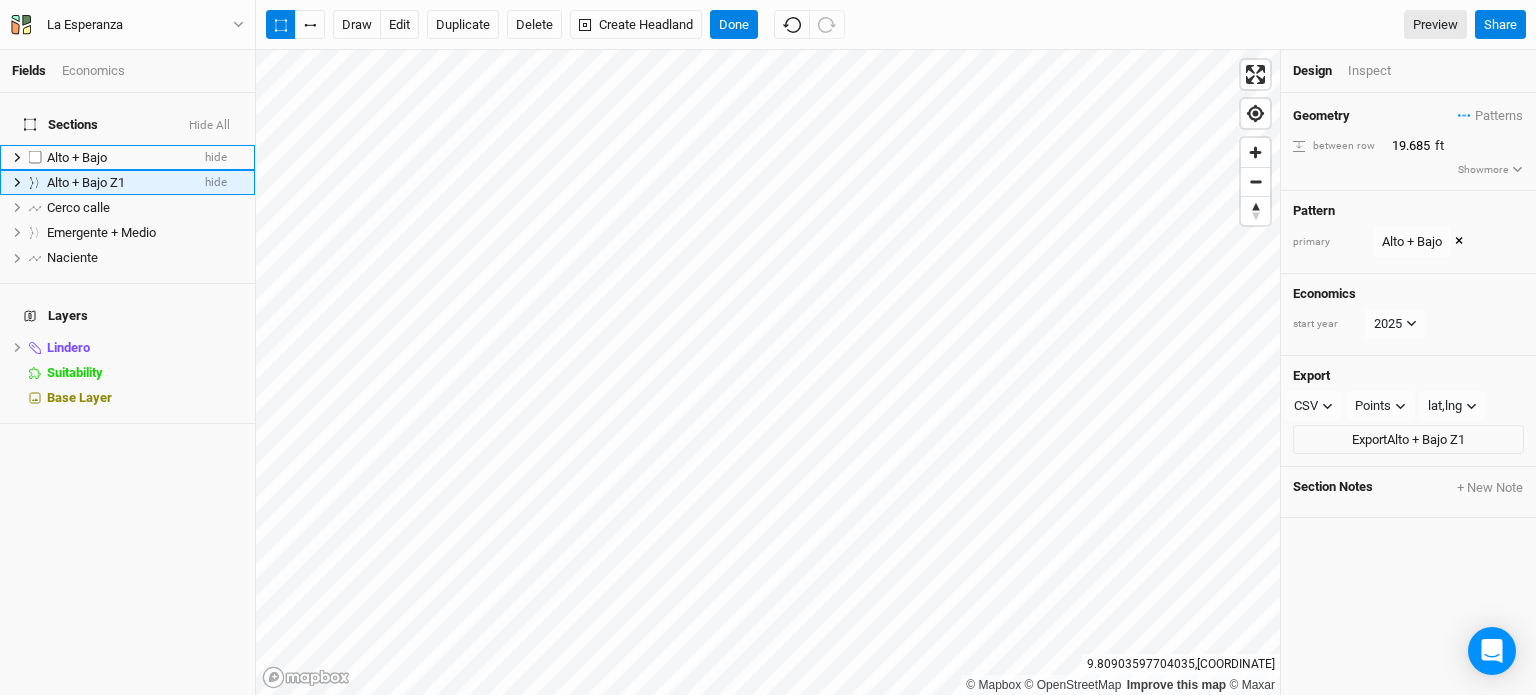 click on "Alto + Bajo" at bounding box center [118, 158] 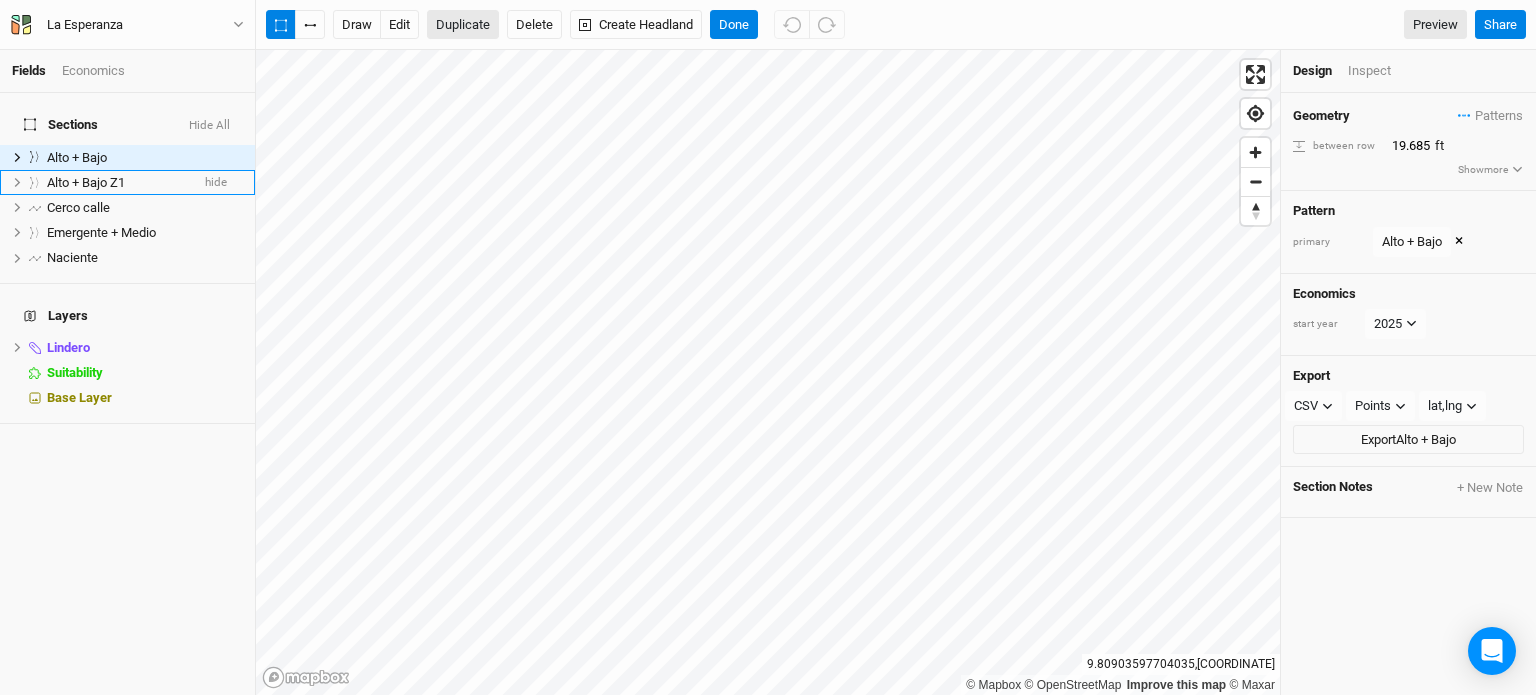 click on "Duplicate" at bounding box center (463, 25) 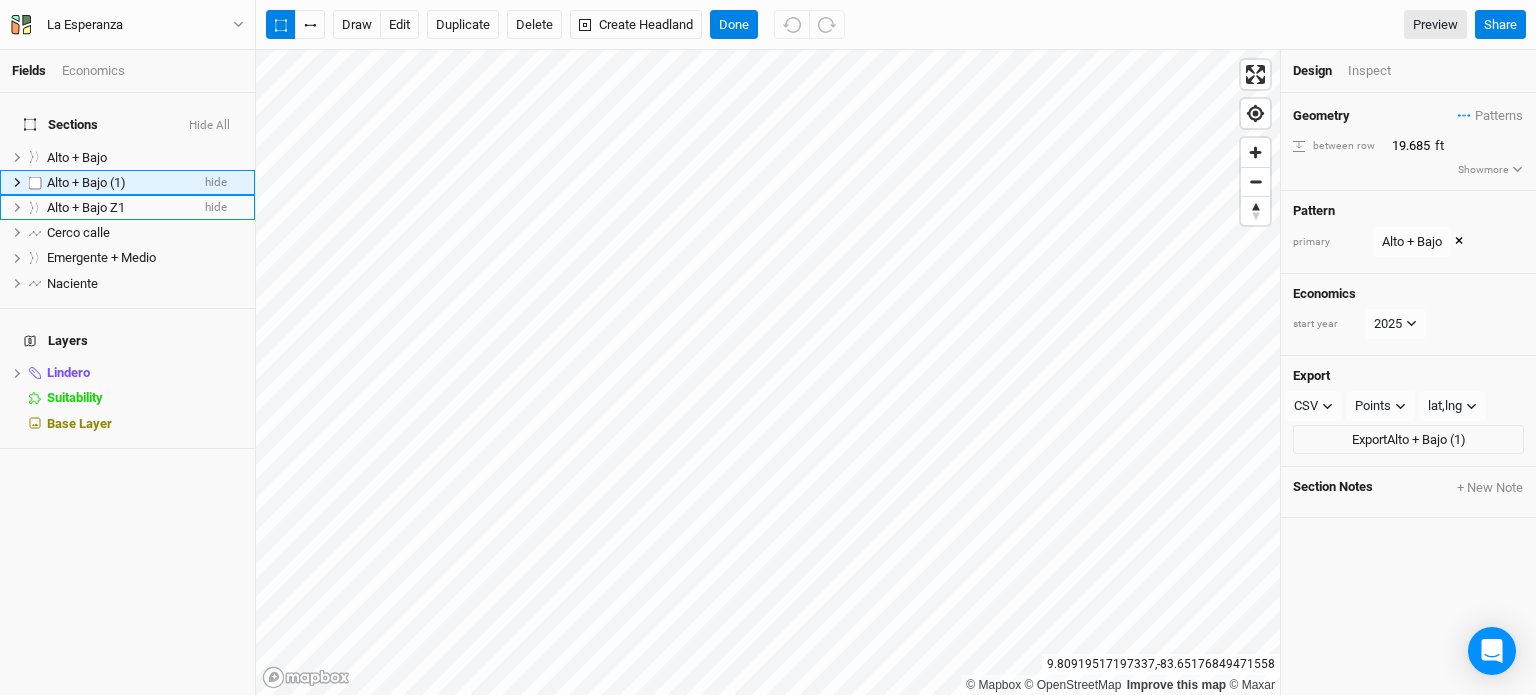 click on "Alto + Bajo (1)" at bounding box center (118, 183) 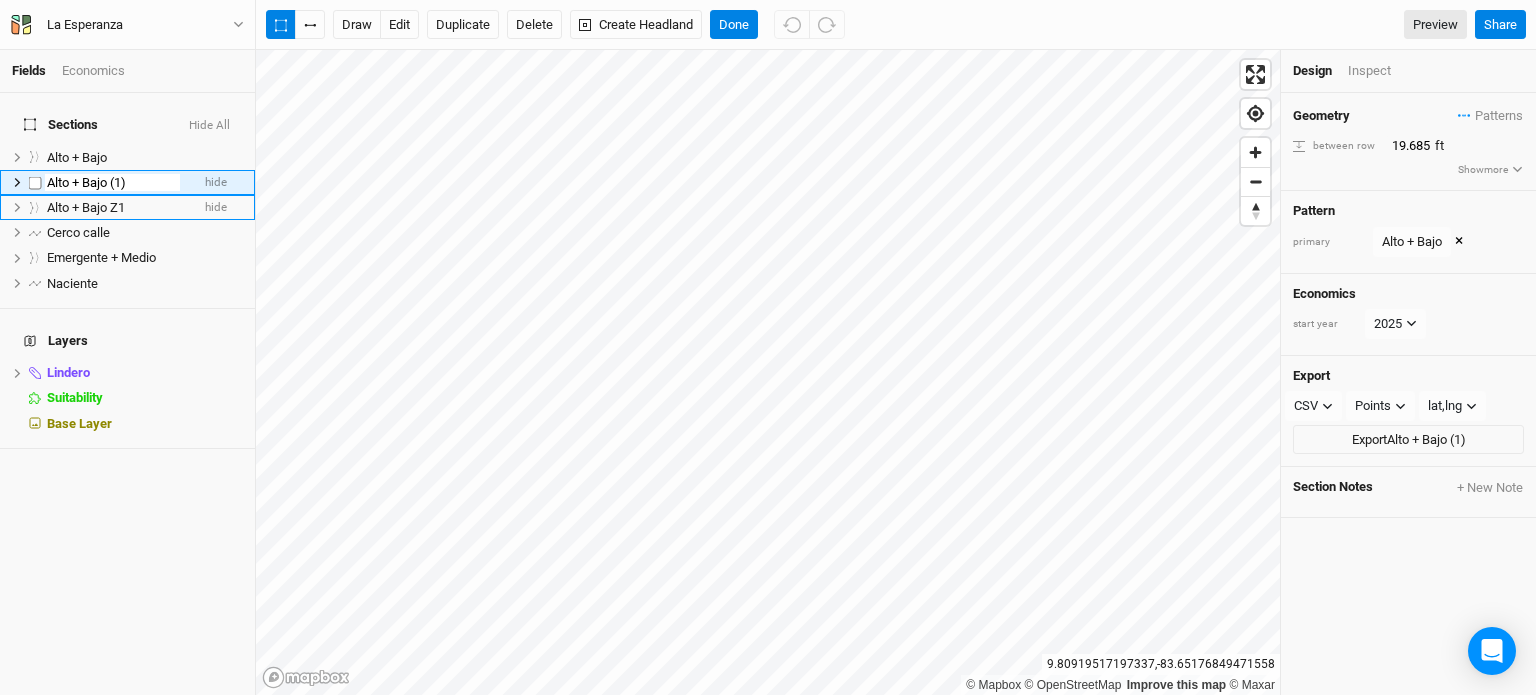 click on "Alto + Bajo (1)" at bounding box center (112, 183) 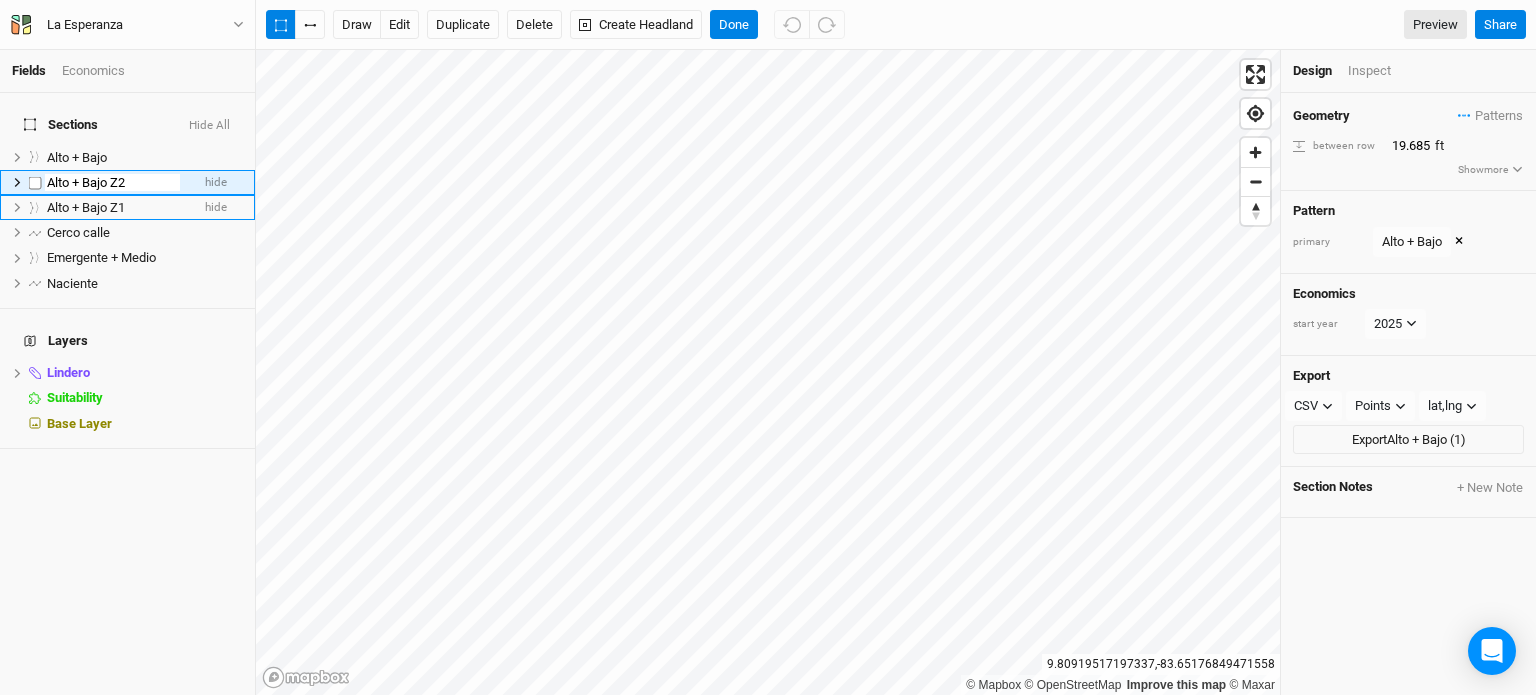 type on "Alto + Bajo Z2" 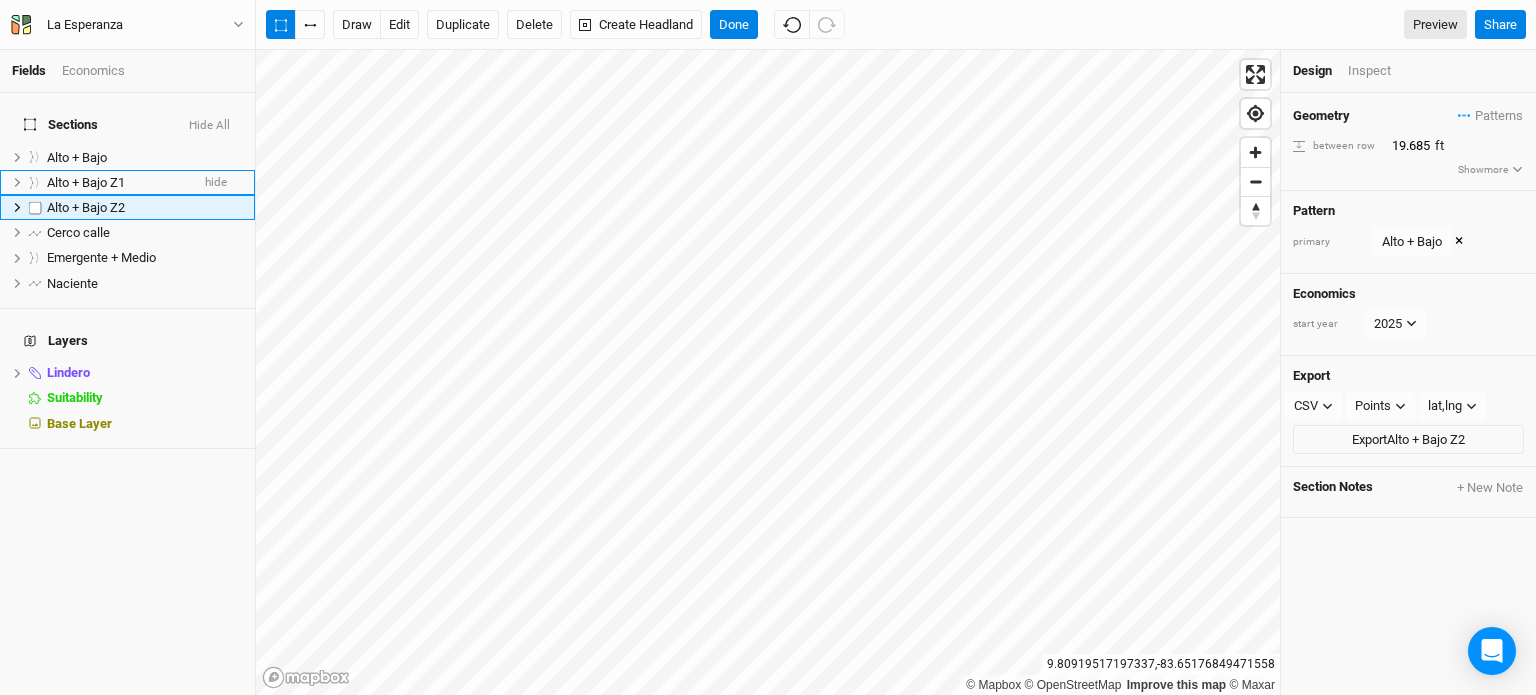 click on "Alto + Bajo Z1" at bounding box center (118, 183) 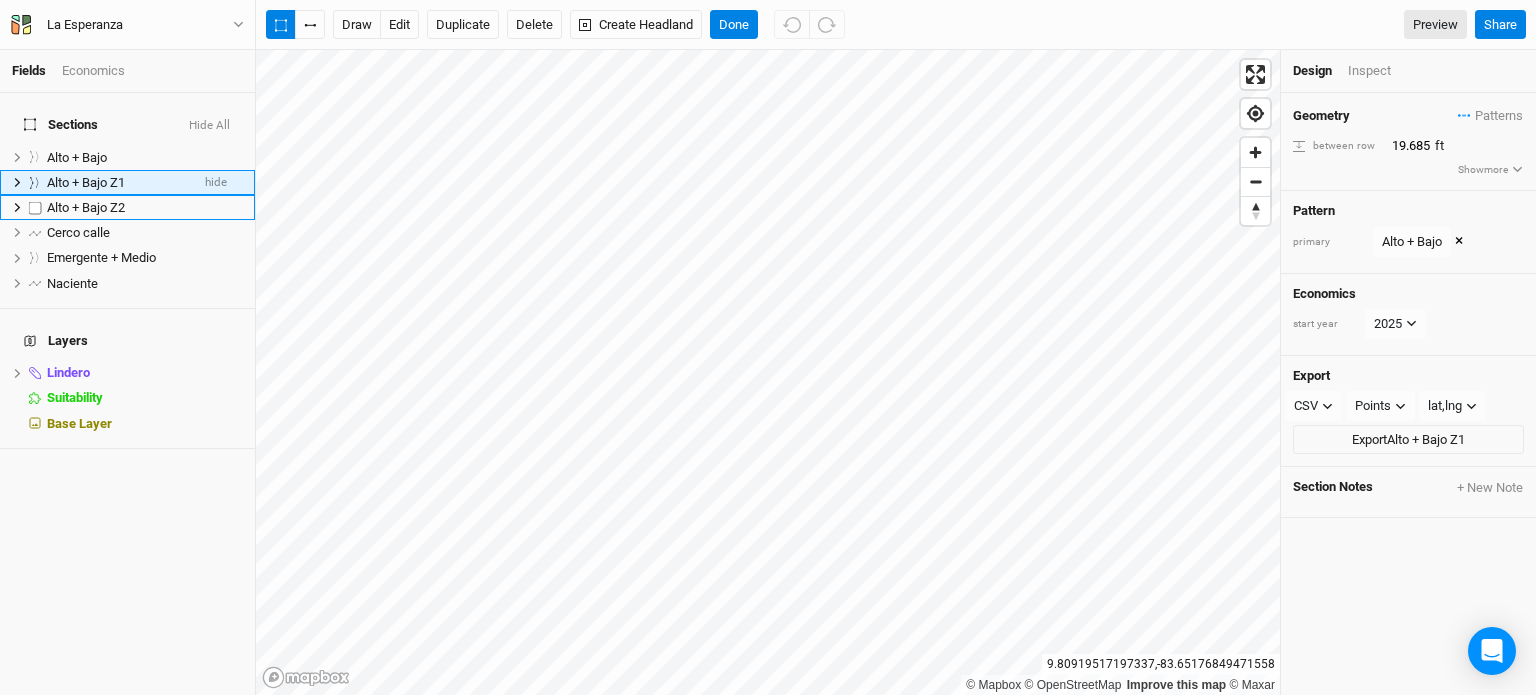 click on "Alto + Bajo Z1" at bounding box center (86, 182) 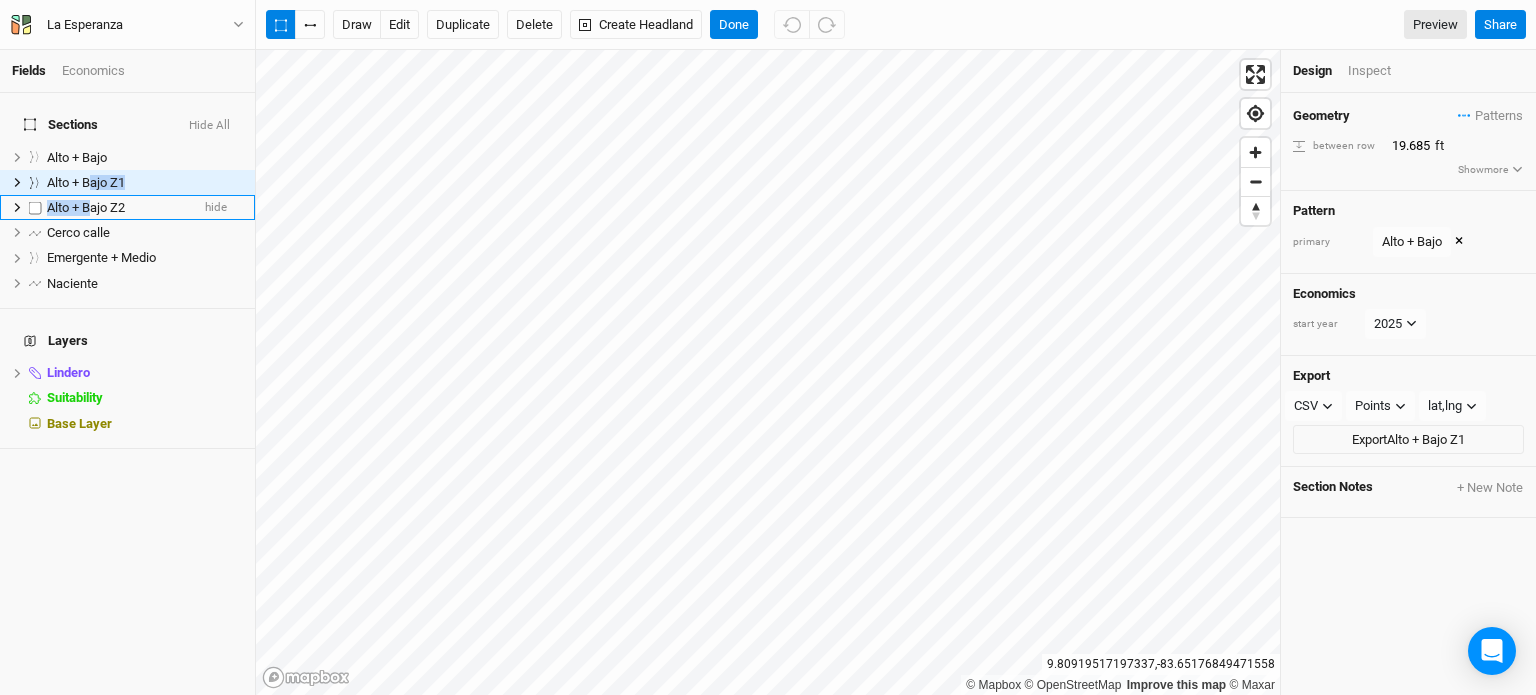 drag, startPoint x: 92, startPoint y: 171, endPoint x: 94, endPoint y: 203, distance: 32.06244 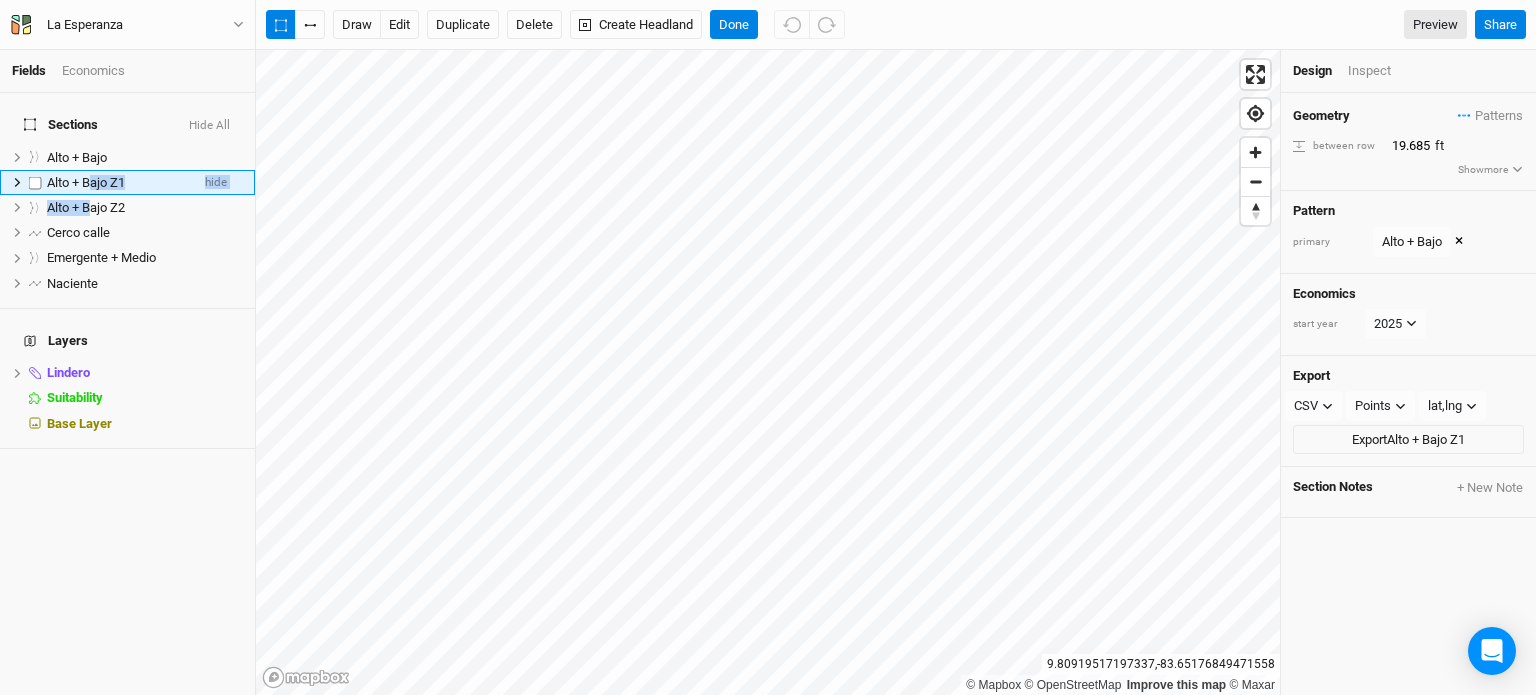 click on "Alto + Bajo Z1" at bounding box center (86, 182) 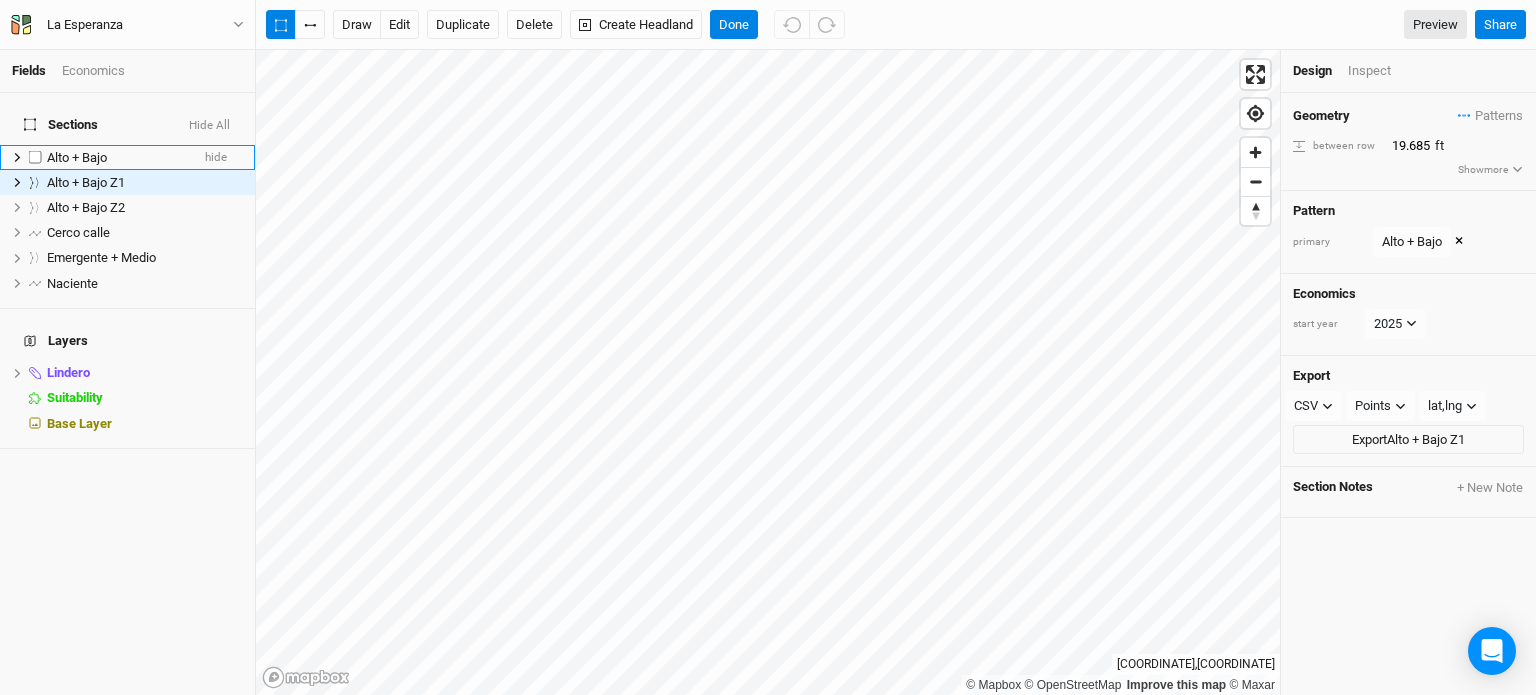 click on "Alto + Bajo" at bounding box center [118, 158] 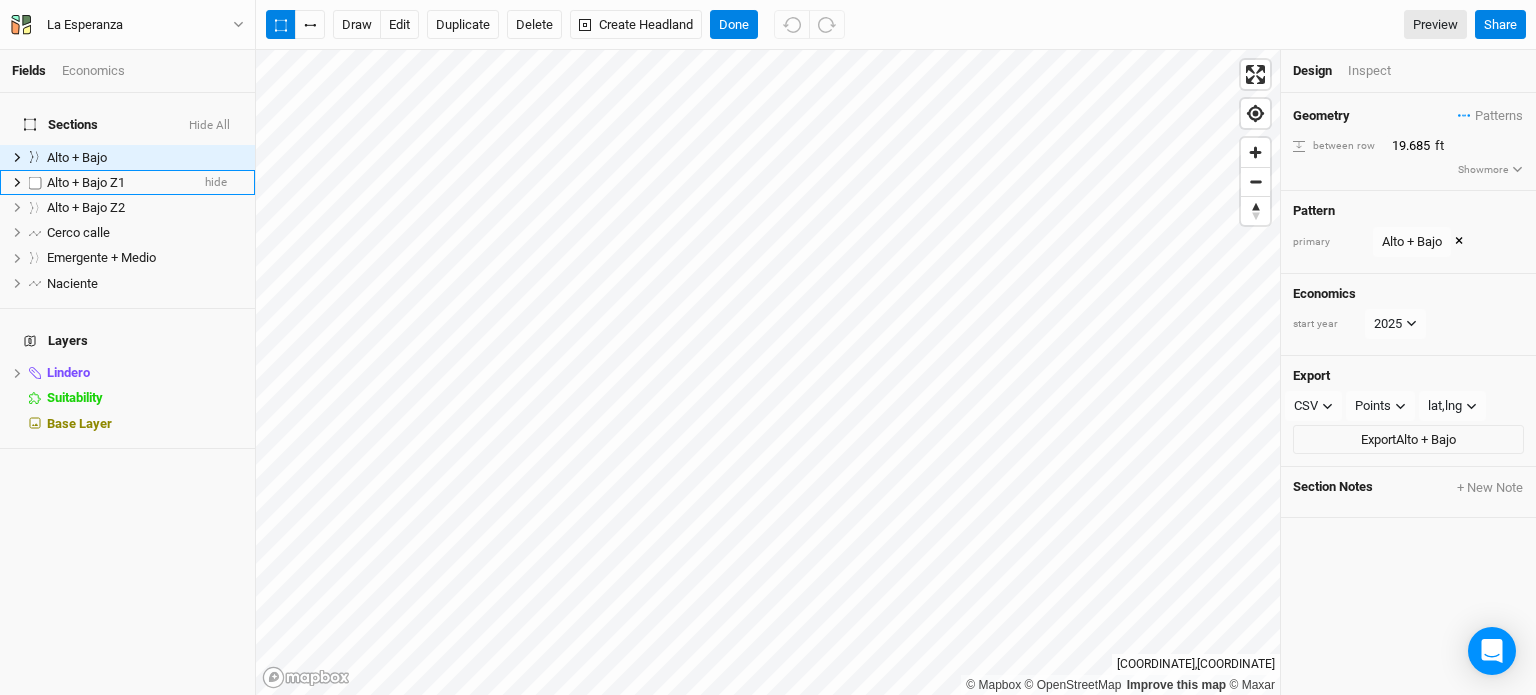 click on "Alto + Bajo Z1" at bounding box center [86, 182] 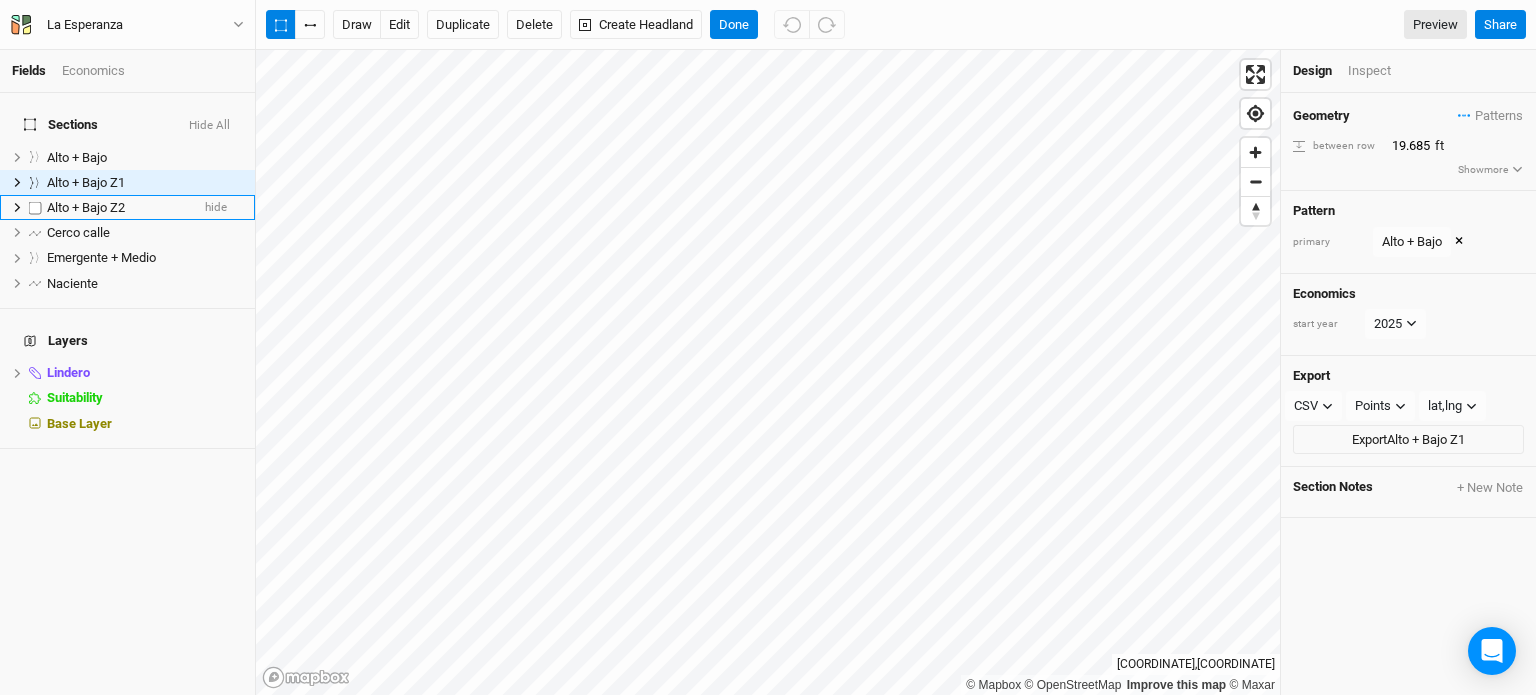 click on "Alto + Bajo Z2" at bounding box center [86, 207] 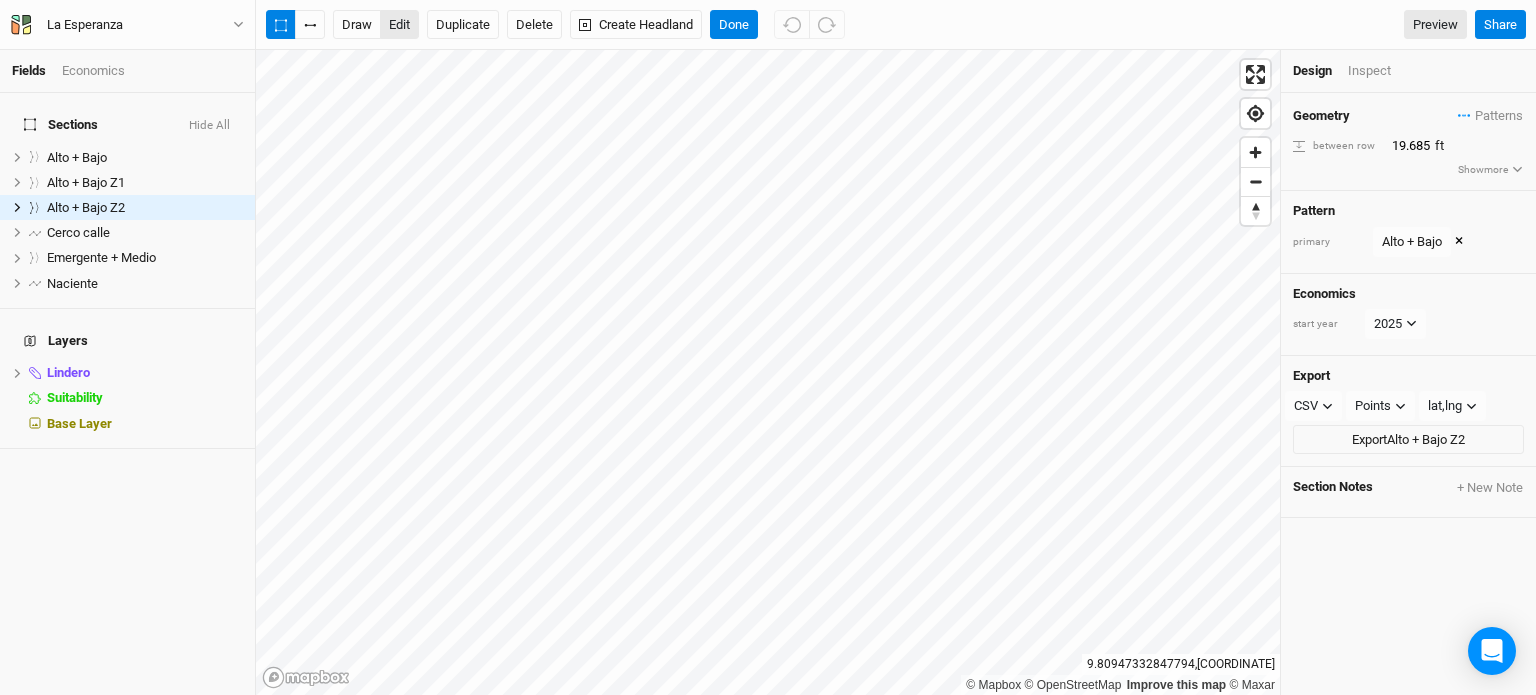 click on "edit" at bounding box center [399, 25] 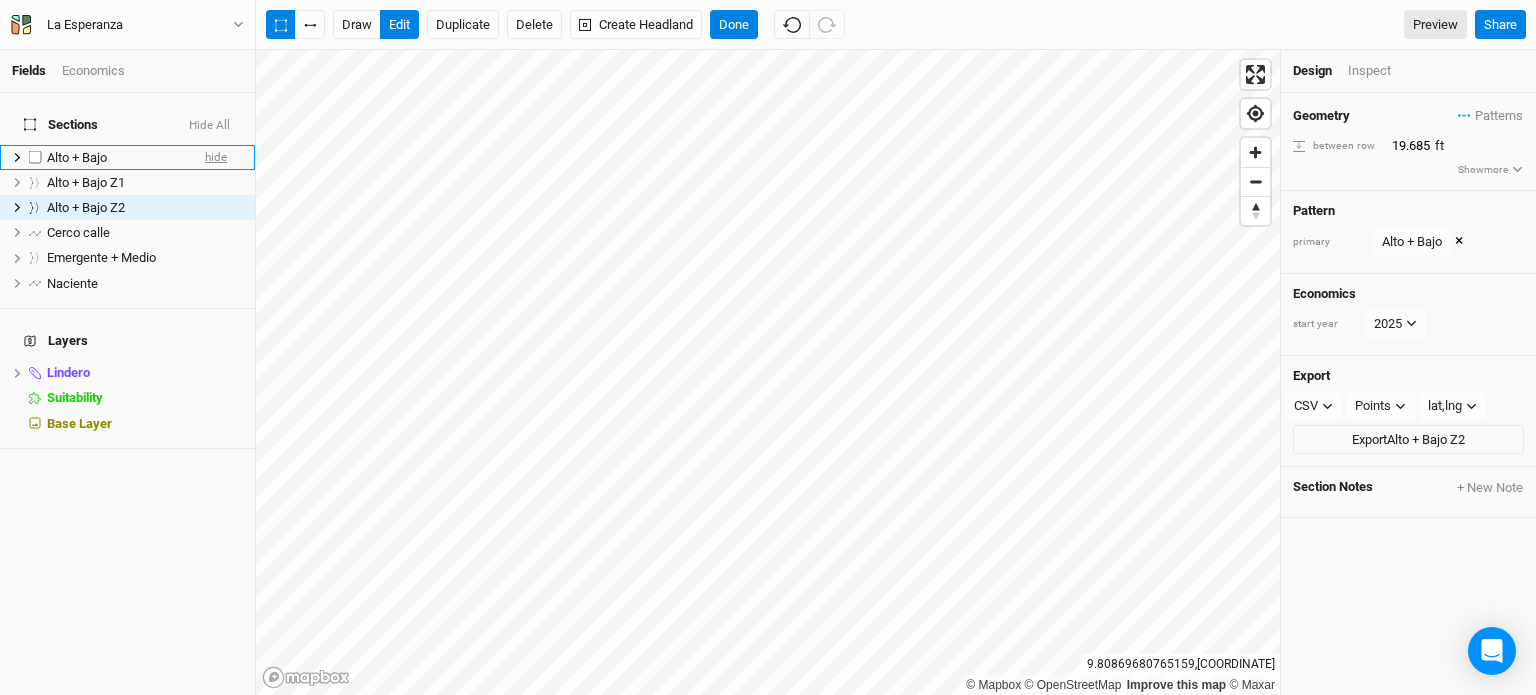 click on "hide" at bounding box center [216, 157] 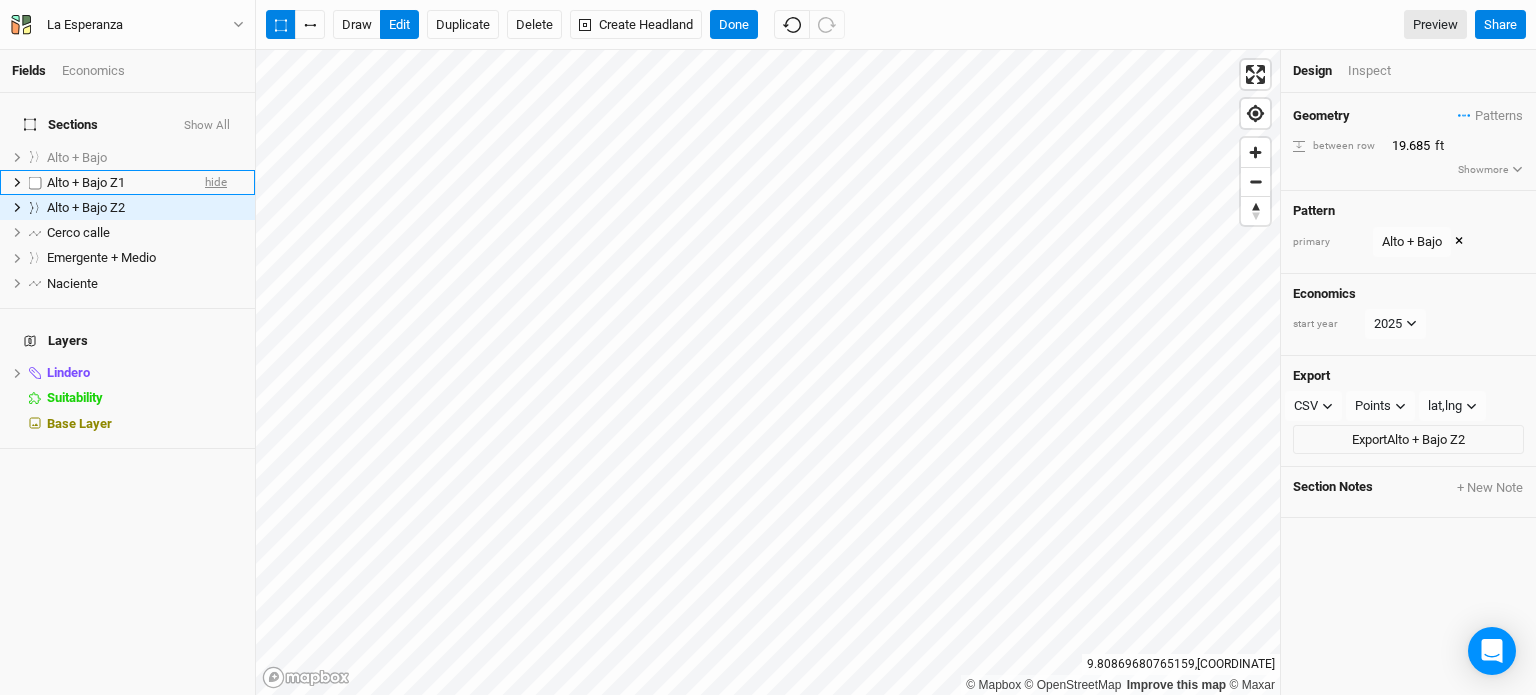click on "hide" at bounding box center [216, 182] 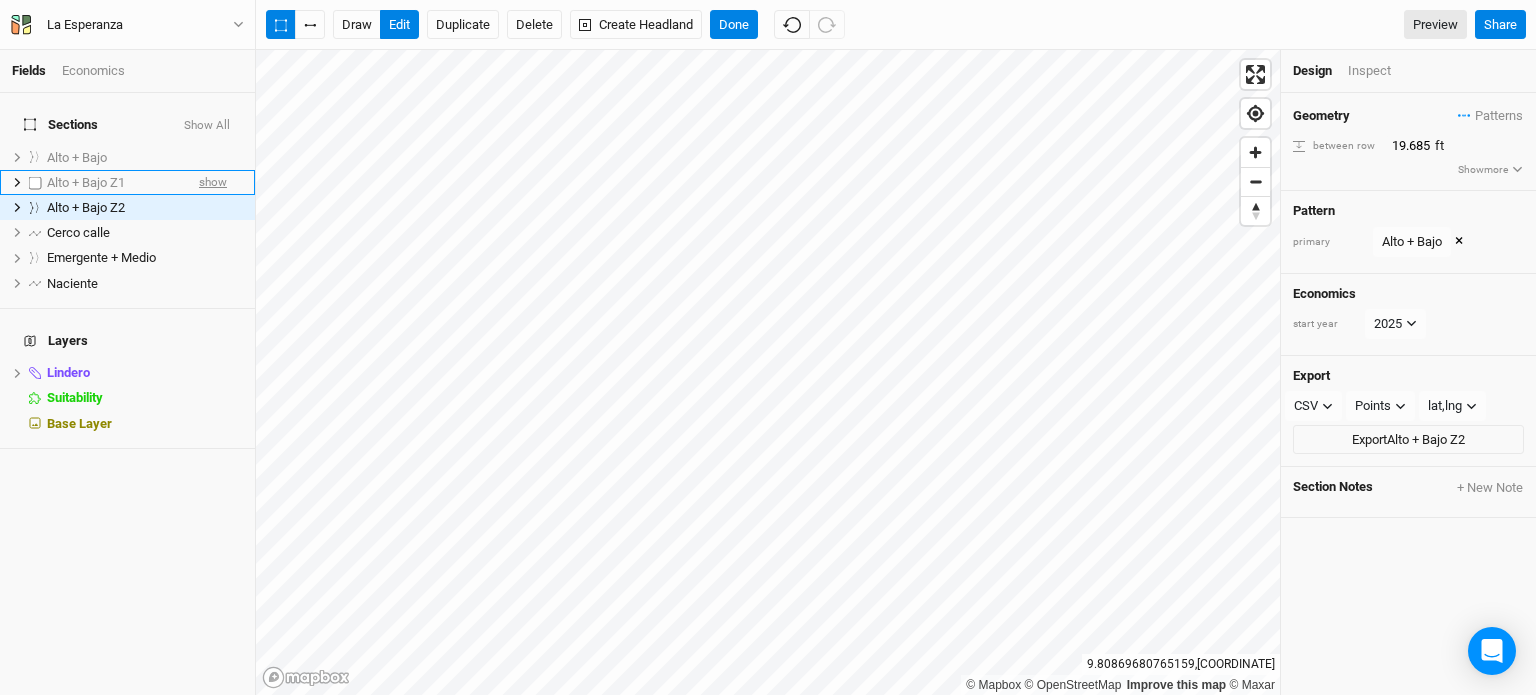 click on "show" at bounding box center [213, 182] 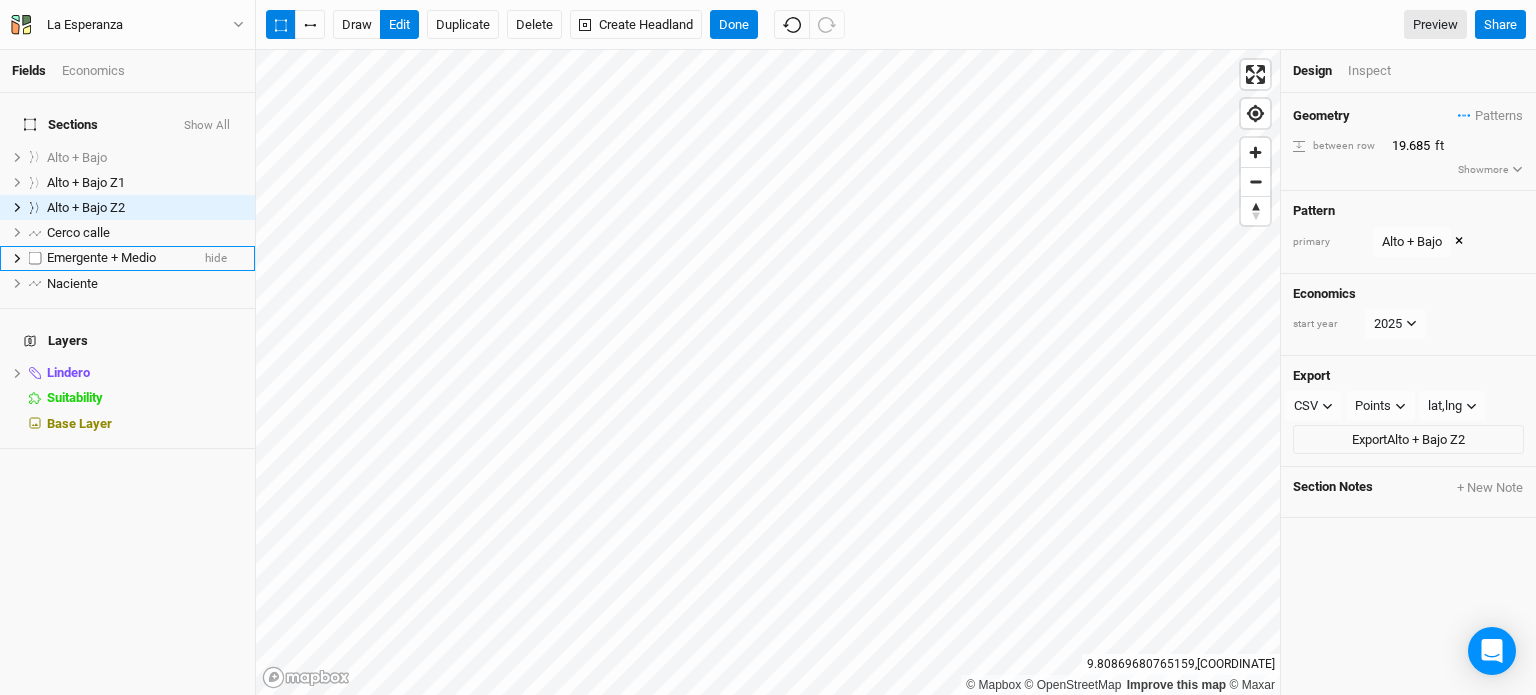 click on "Emergente + Medio" at bounding box center [101, 257] 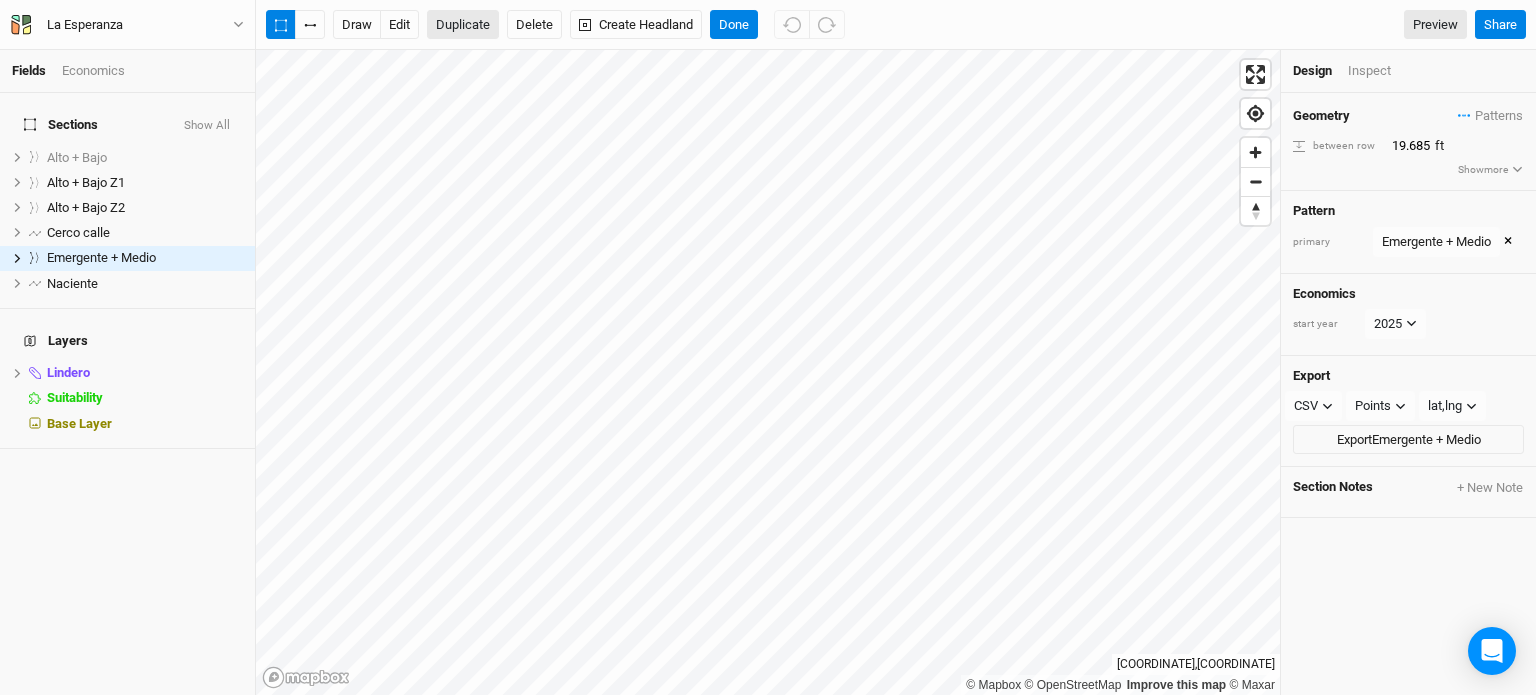 click on "Duplicate" at bounding box center (463, 25) 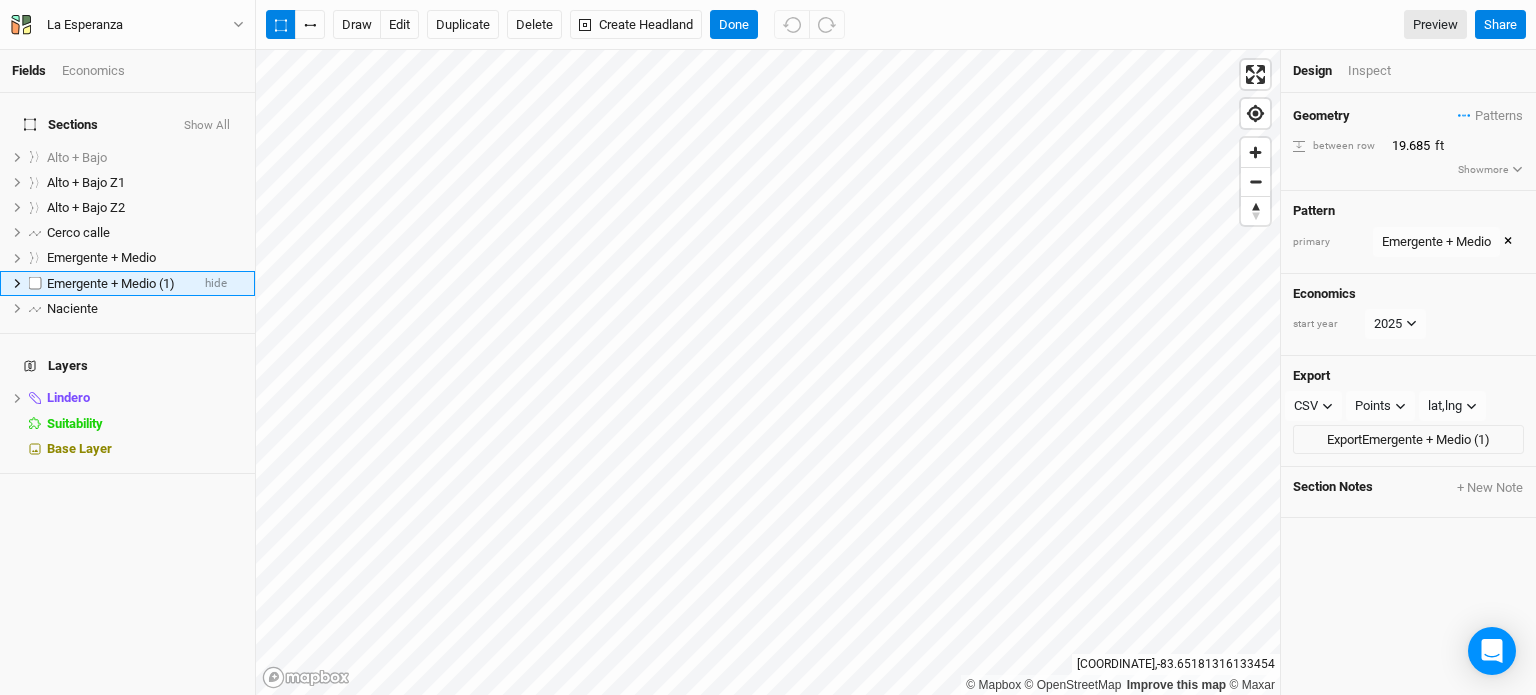 click on "Emergente + Medio (1) hide" at bounding box center (127, 283) 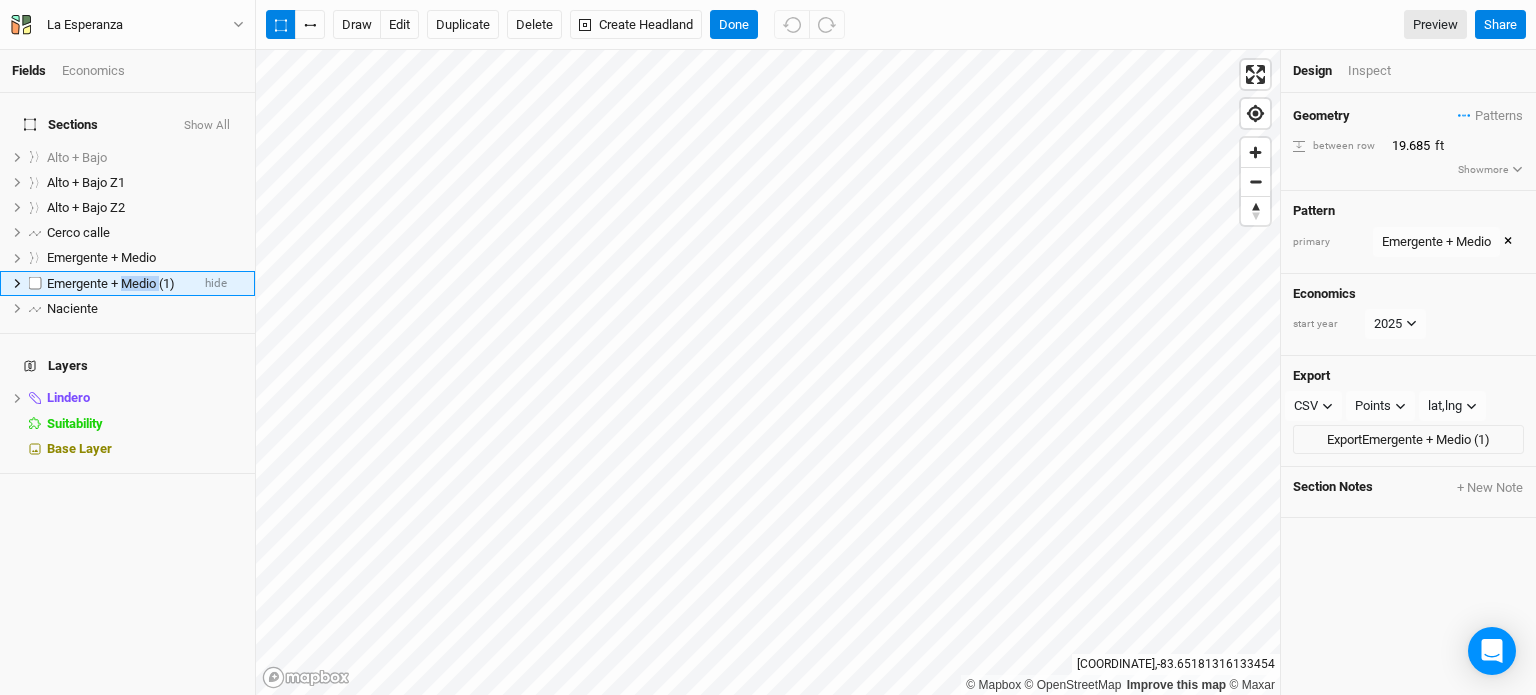 click on "Emergente + Medio (1)" at bounding box center [111, 283] 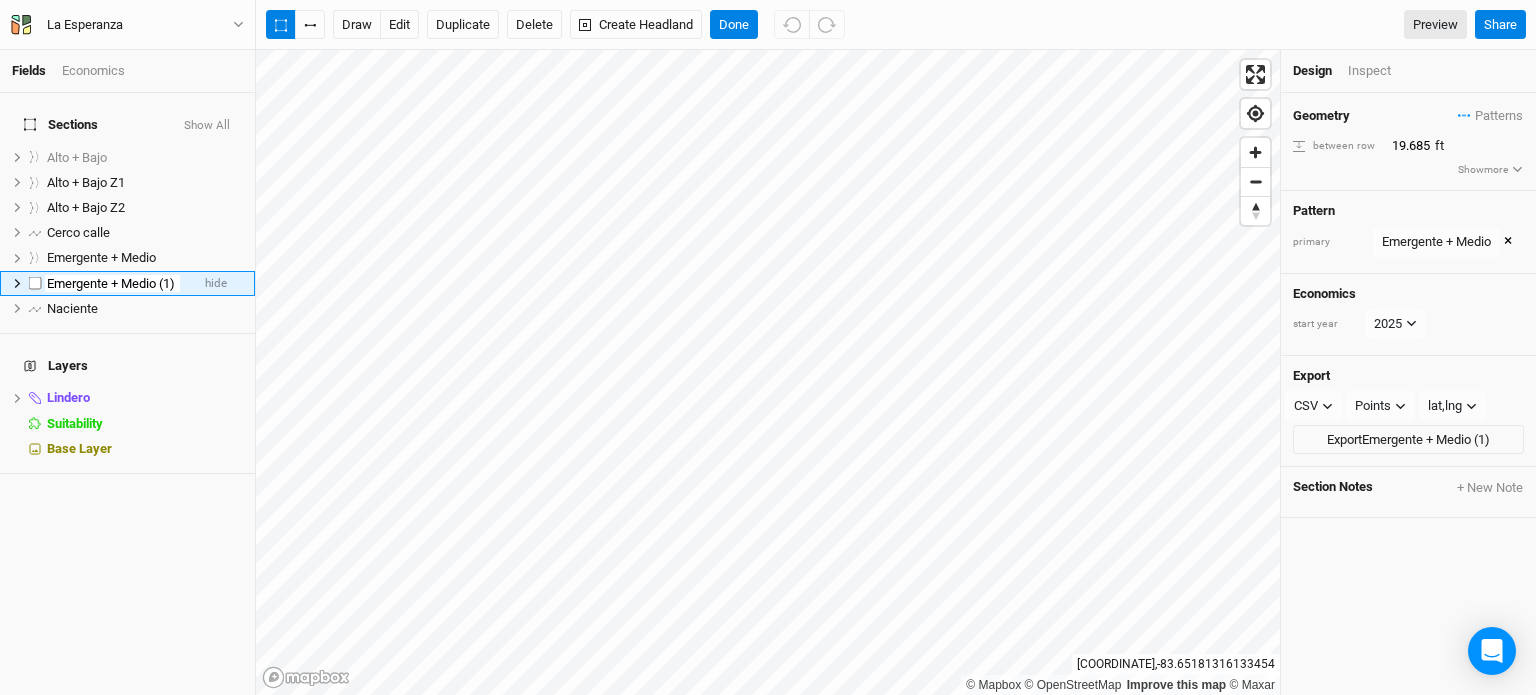 scroll, scrollTop: 0, scrollLeft: 8, axis: horizontal 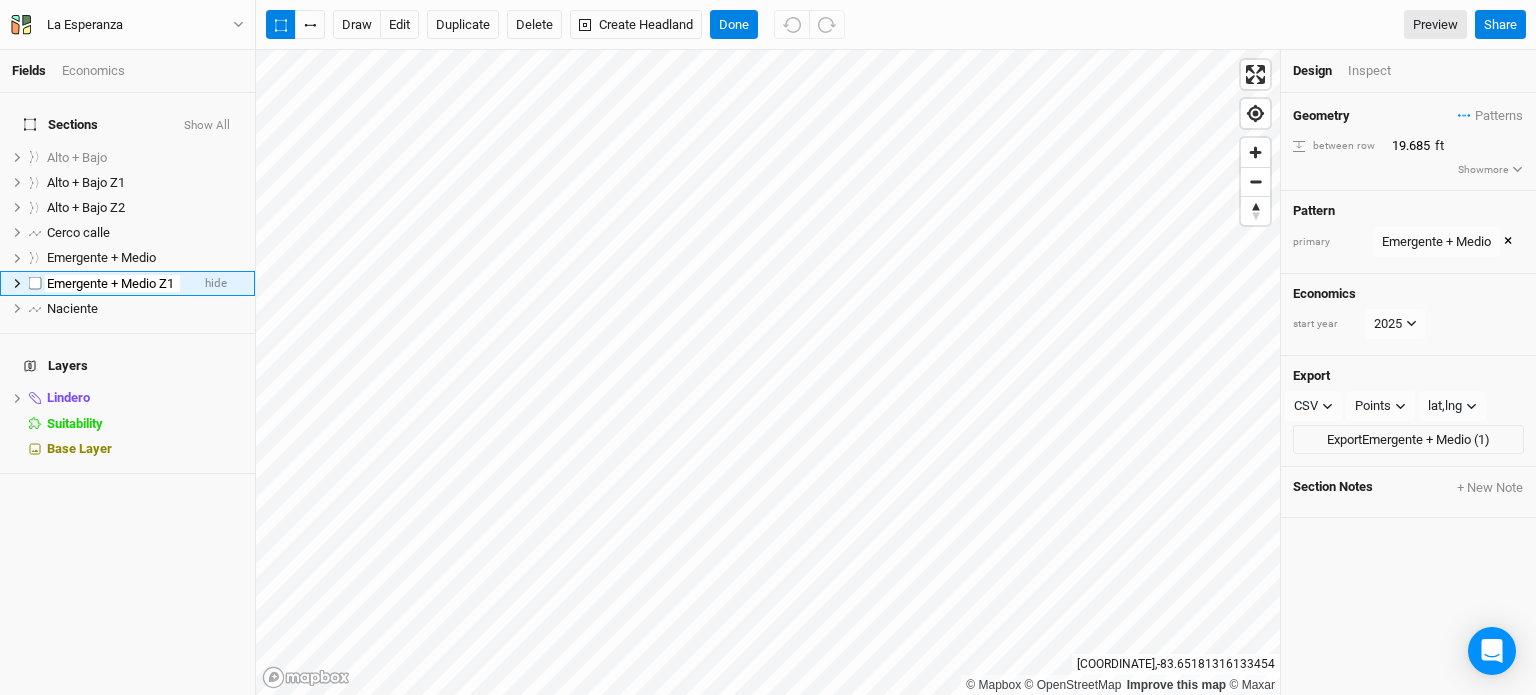 type on "Emergente + Medio Z1" 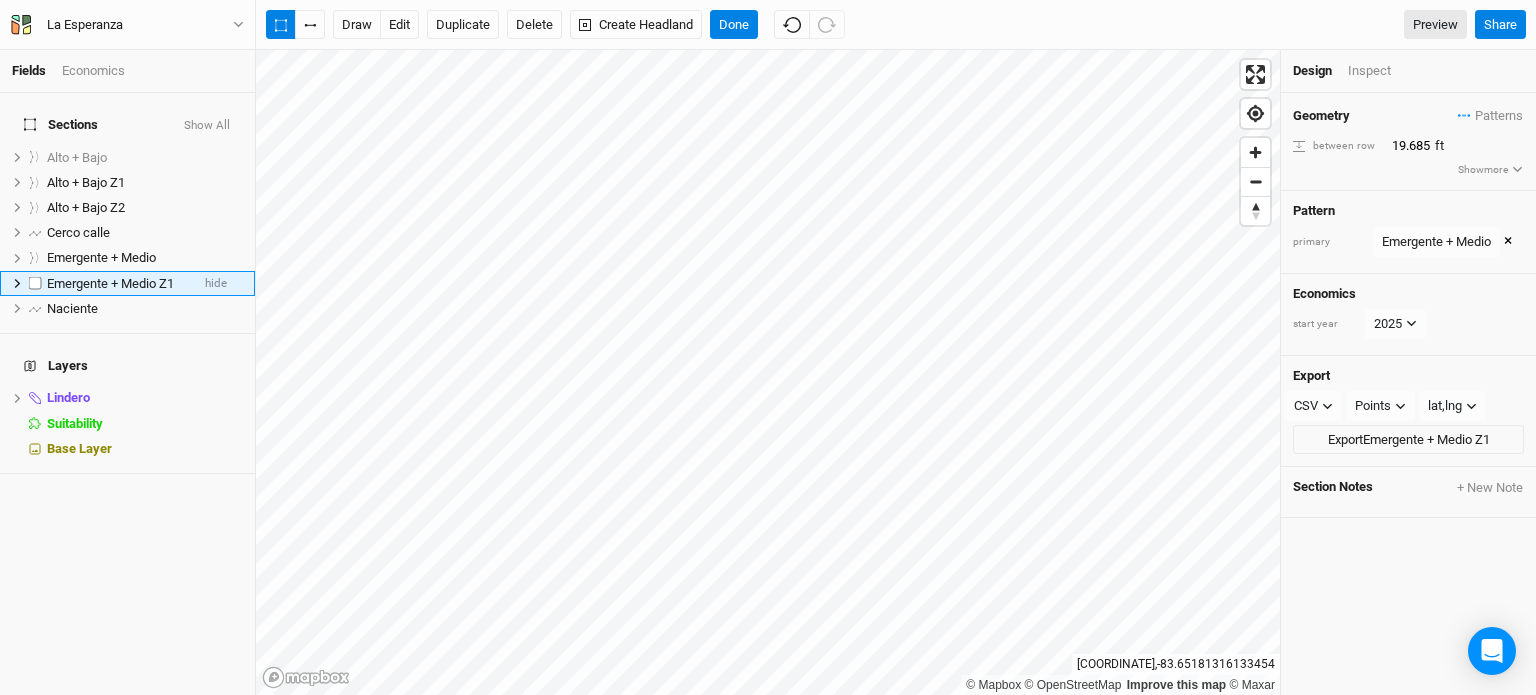 click on "Emergente + Medio Z1" at bounding box center (110, 283) 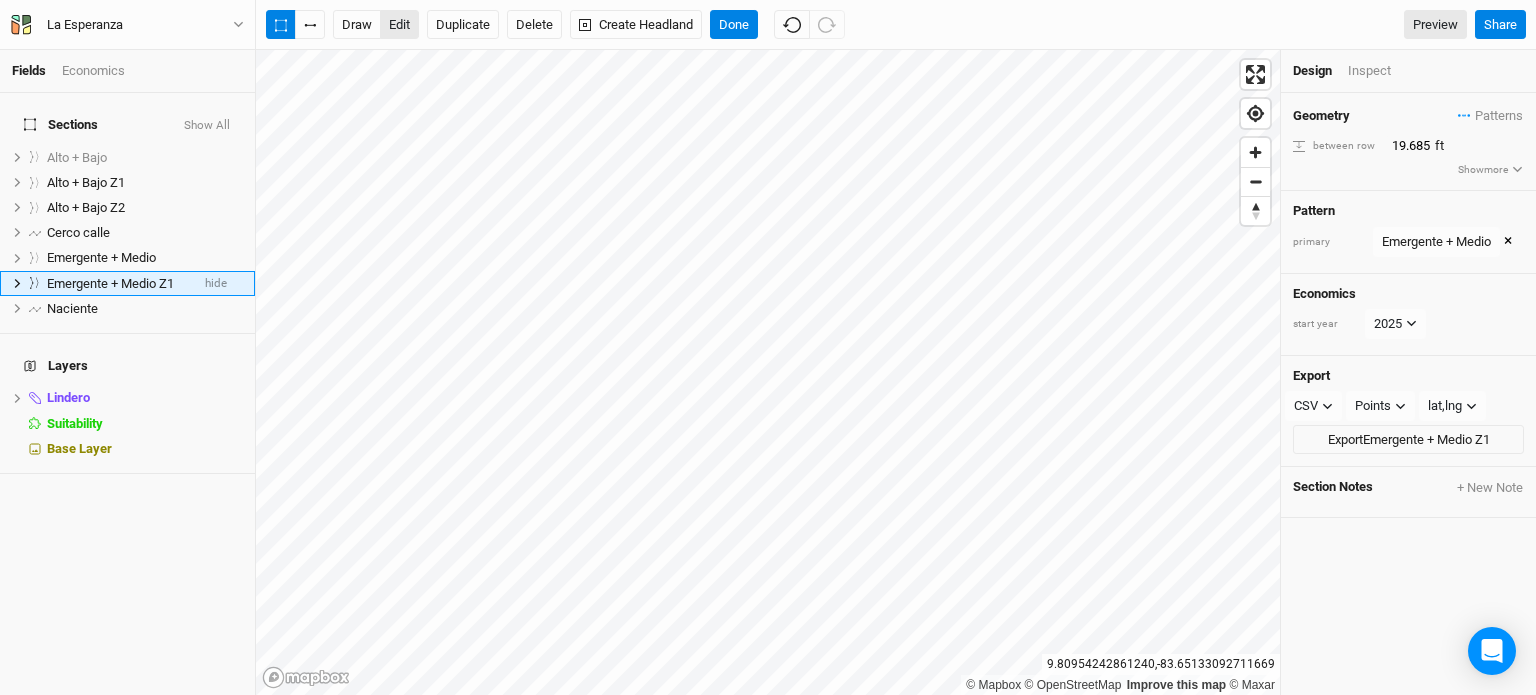click on "edit" at bounding box center (399, 25) 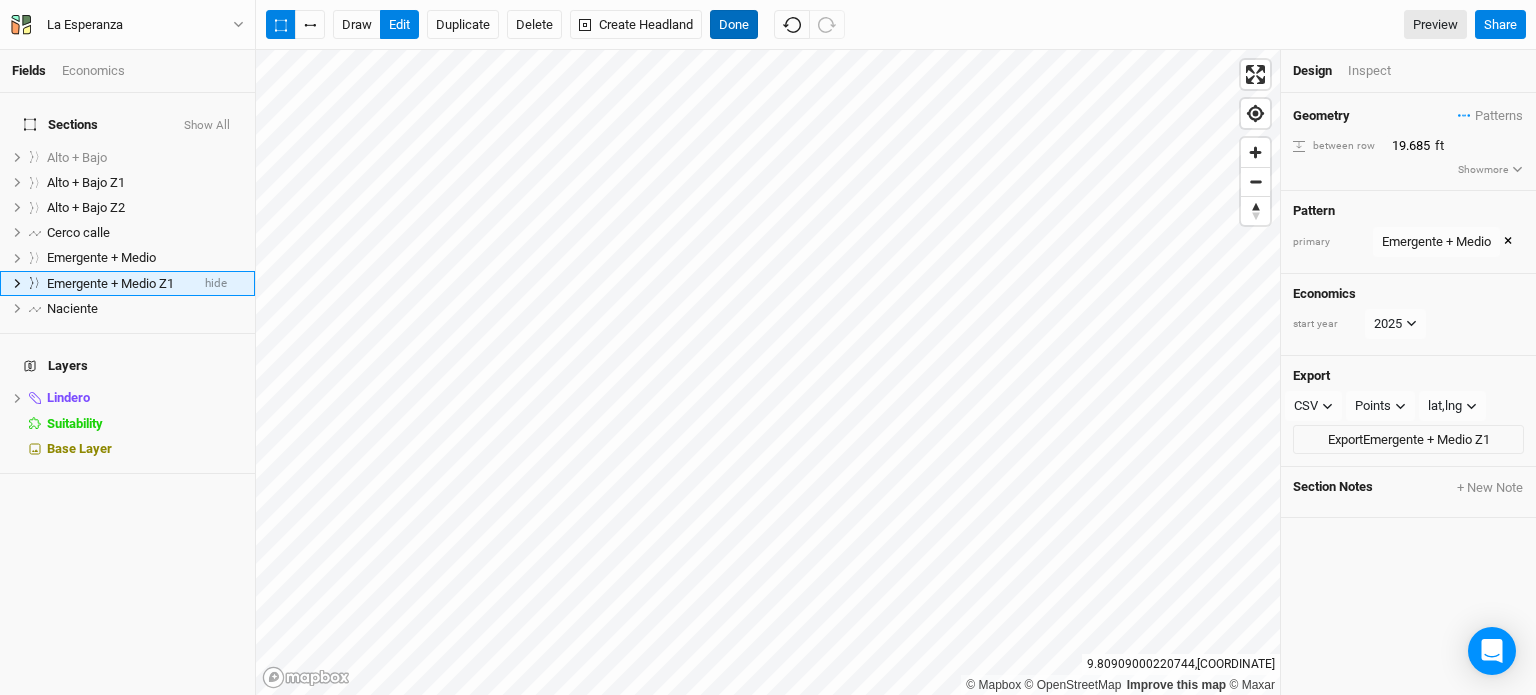 click on "Done" at bounding box center (734, 25) 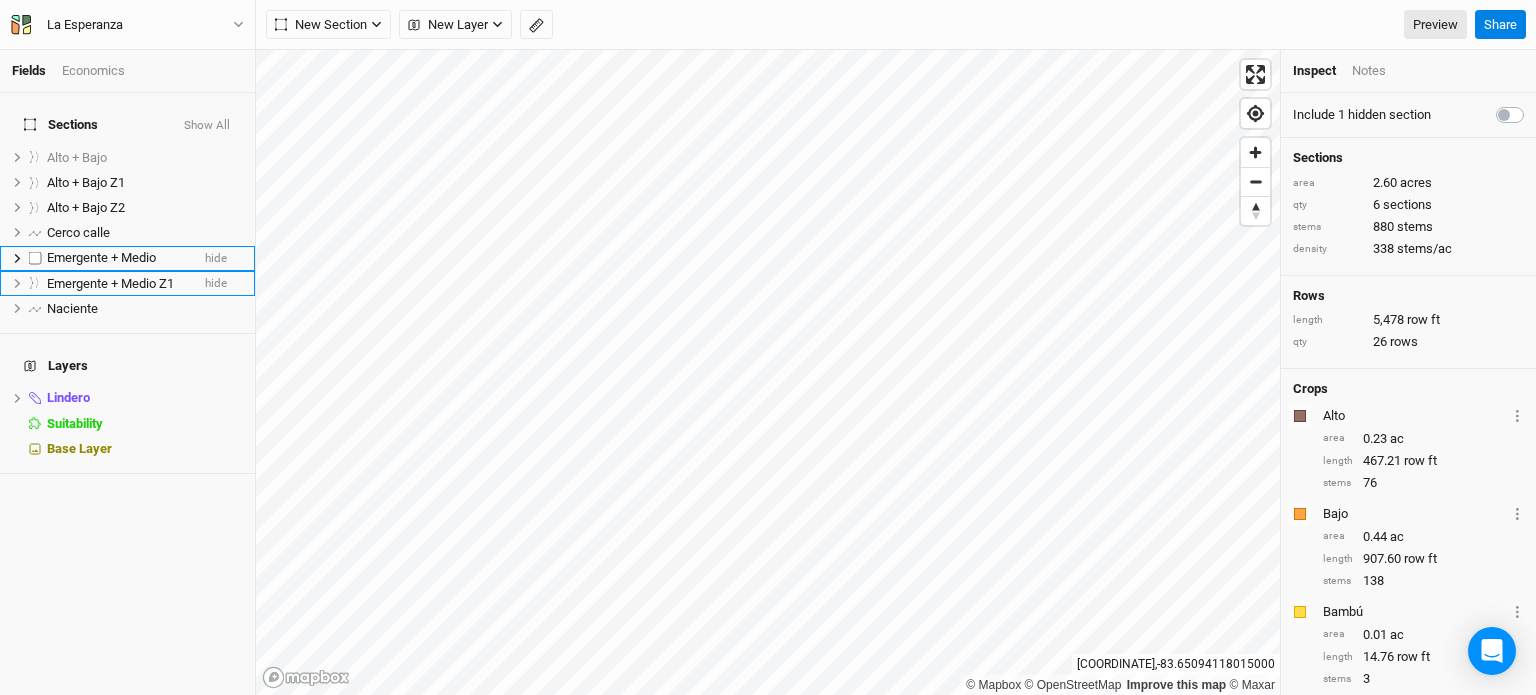 click on "Emergente + Medio" at bounding box center (101, 257) 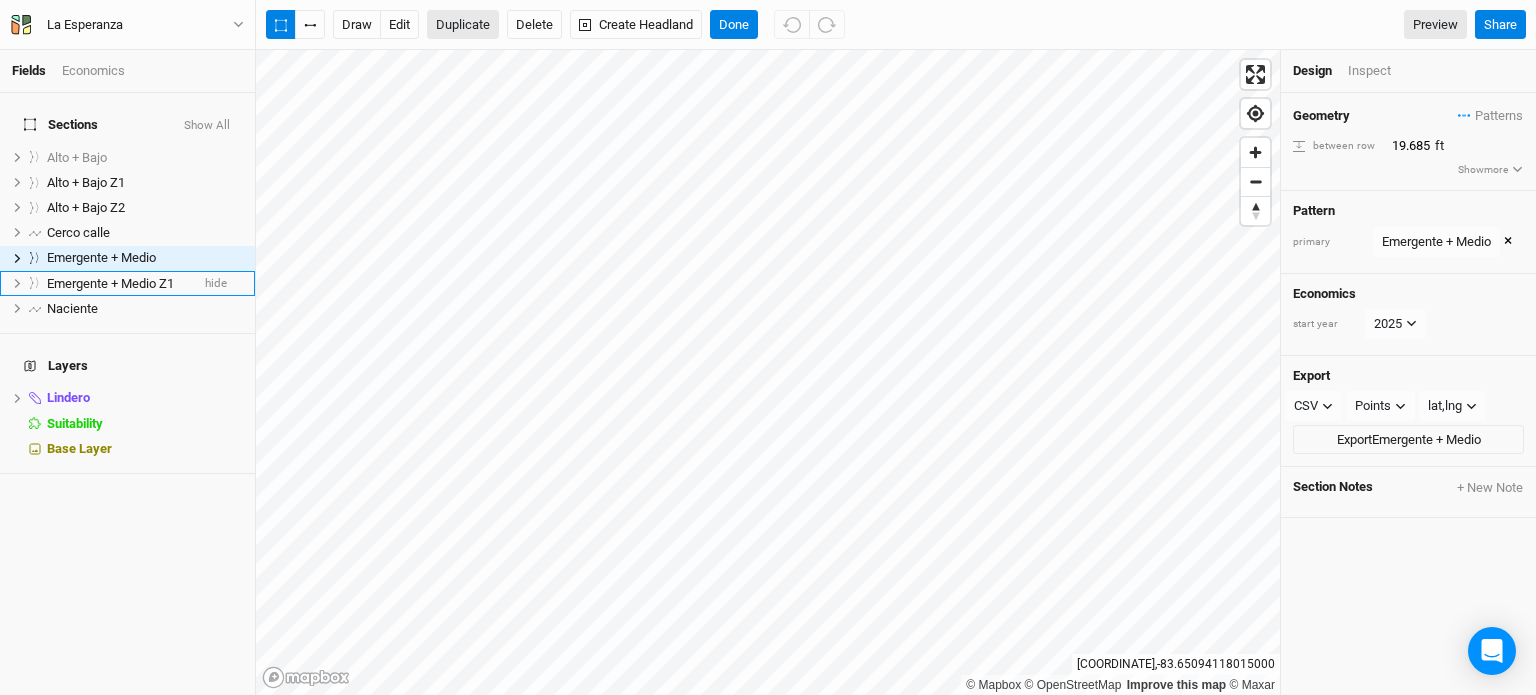 click on "Duplicate" at bounding box center [463, 25] 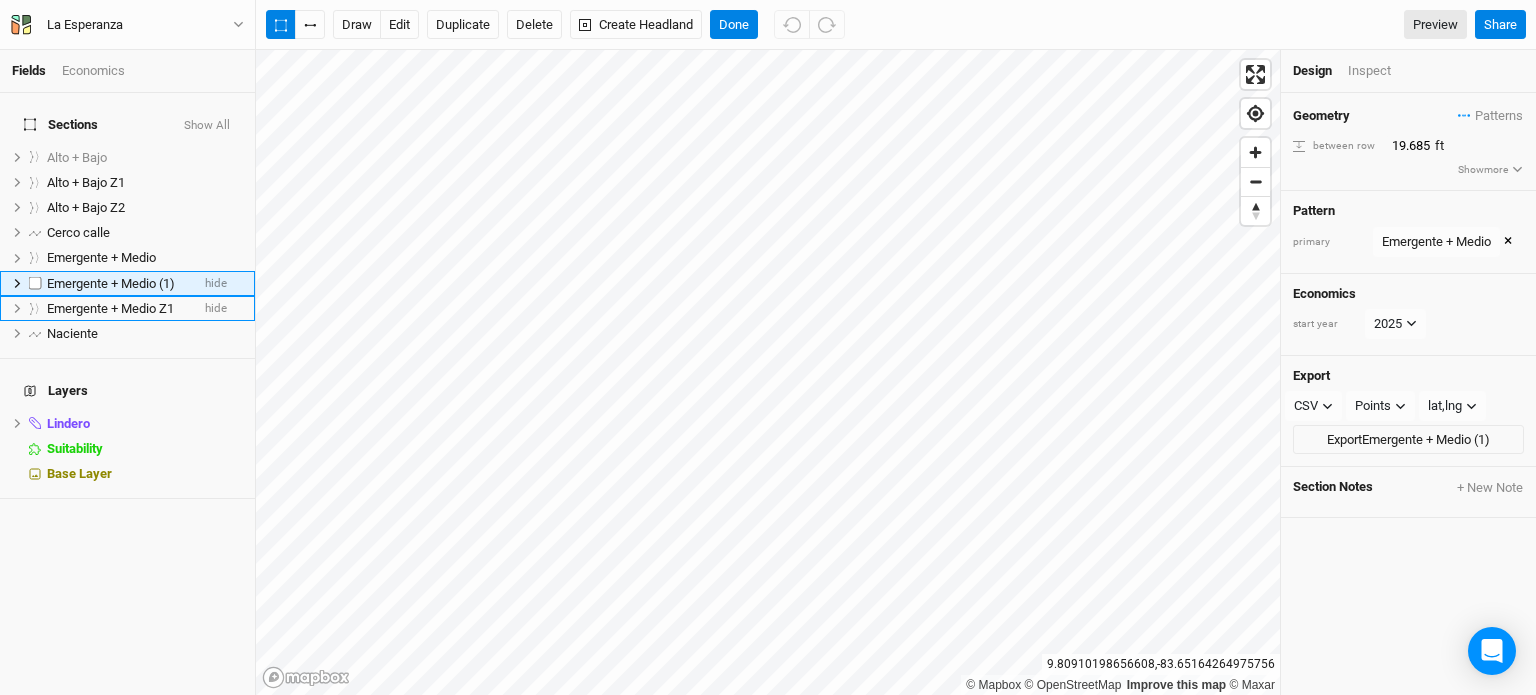 click on "Emergente + Medio (1)" at bounding box center (111, 283) 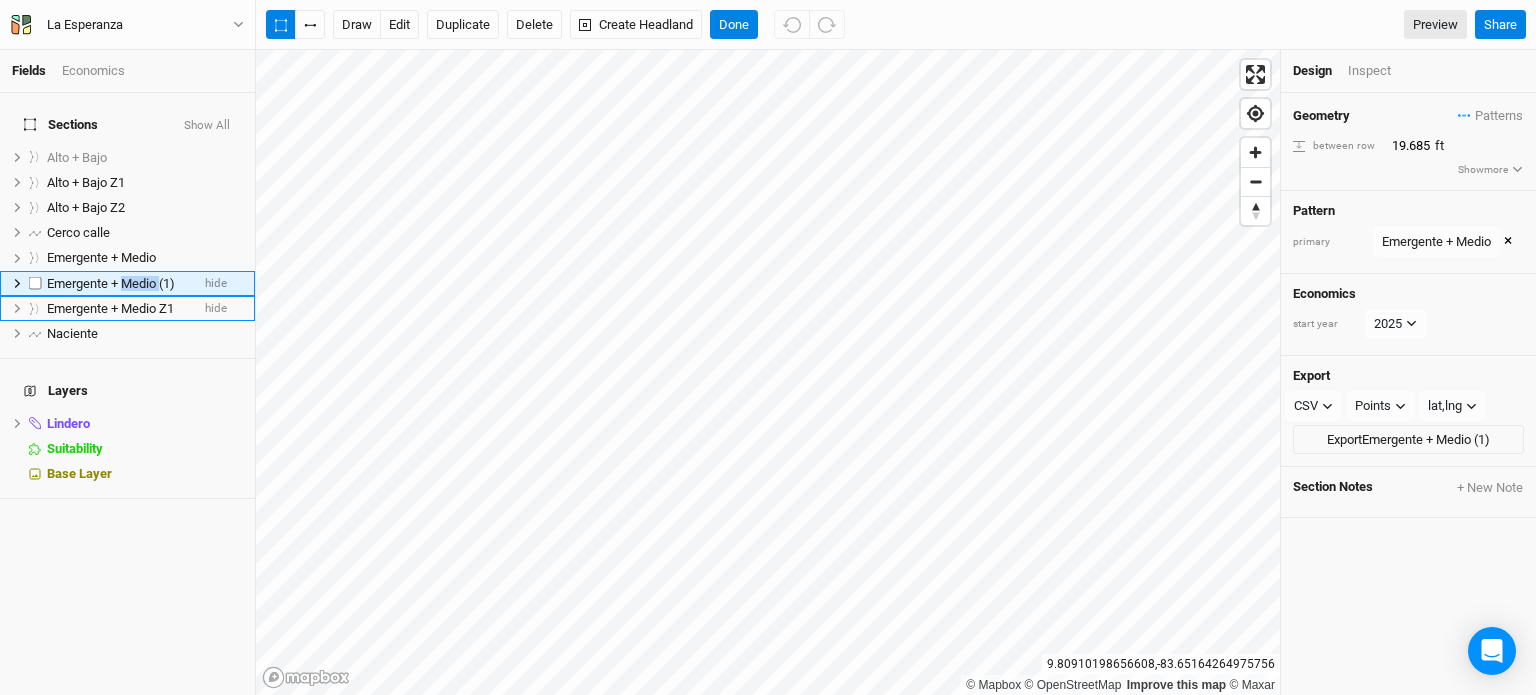 click on "Emergente + Medio (1)" at bounding box center [111, 283] 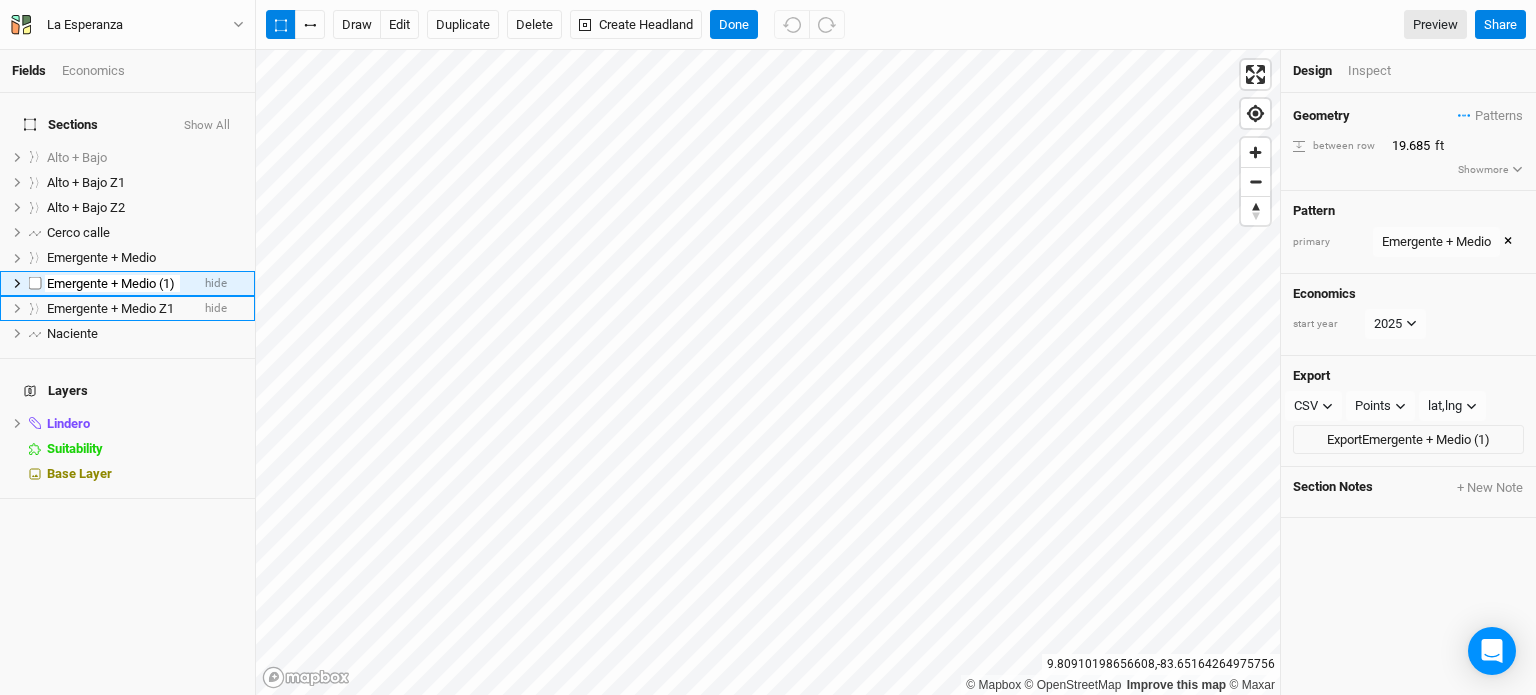scroll, scrollTop: 0, scrollLeft: 8, axis: horizontal 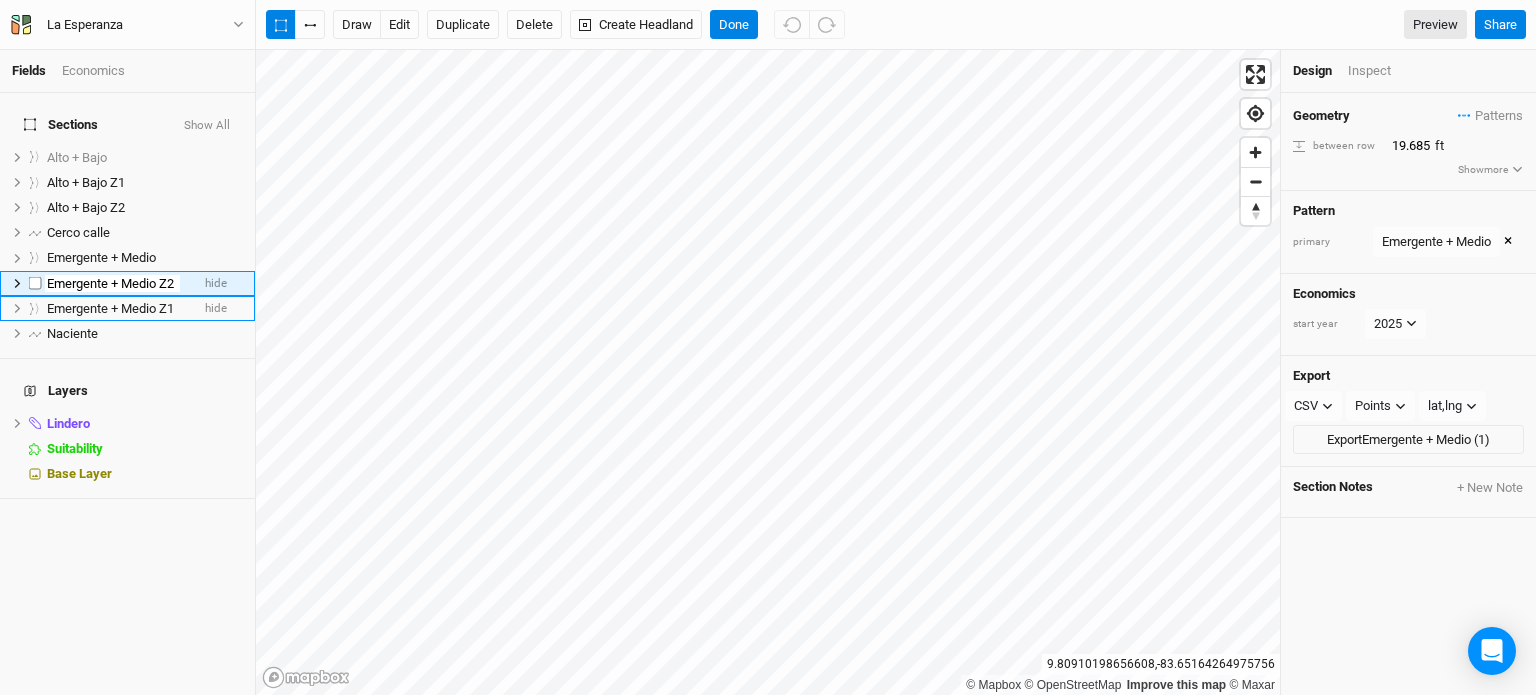 type on "Emergente + Medio Z2" 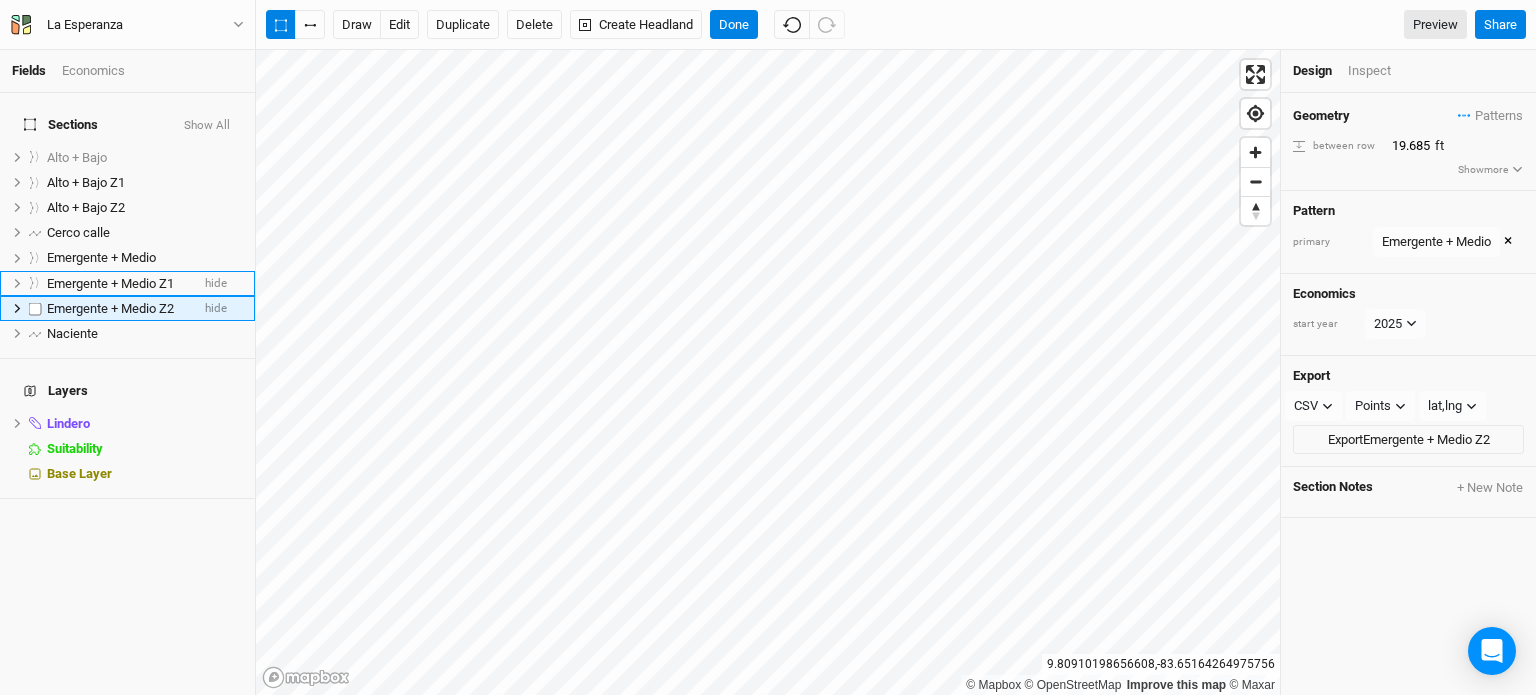click on "Emergente + Medio Z2" at bounding box center (110, 308) 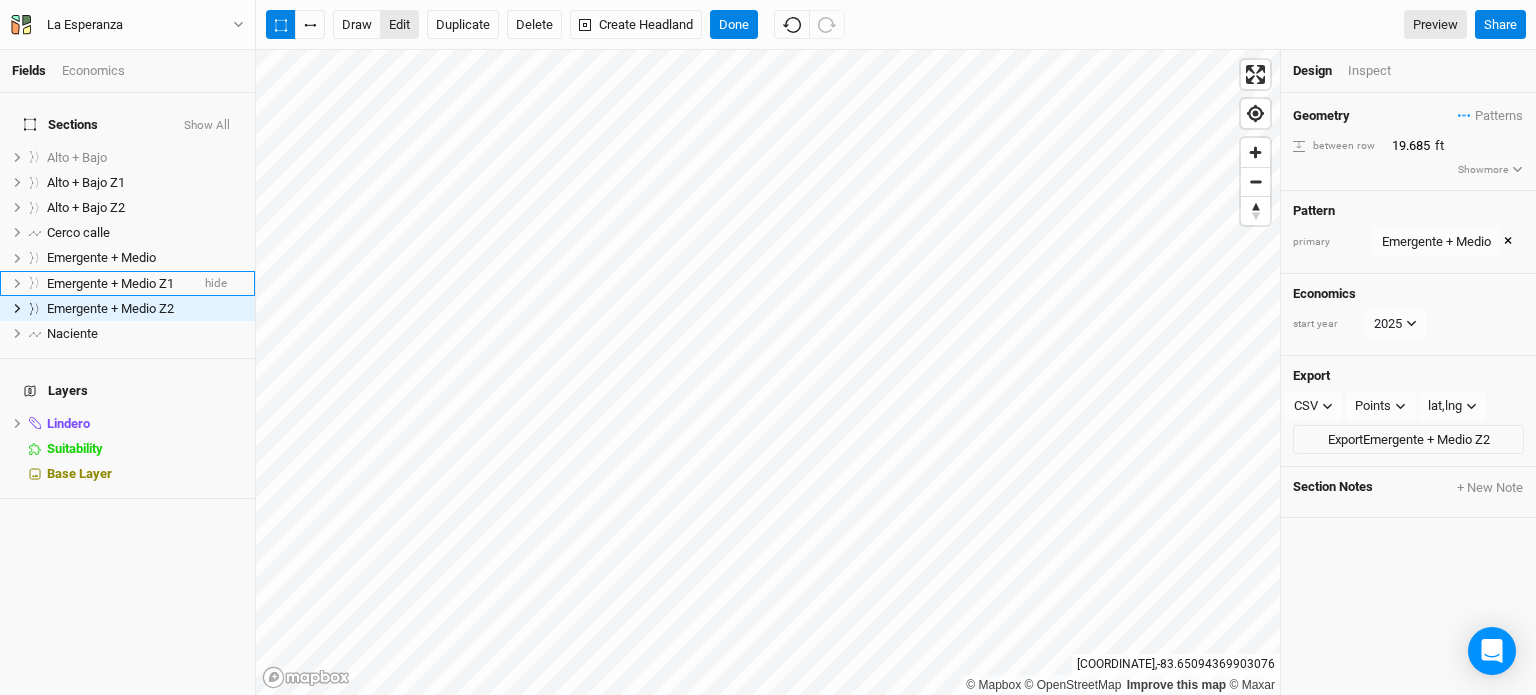 click on "edit" at bounding box center [399, 25] 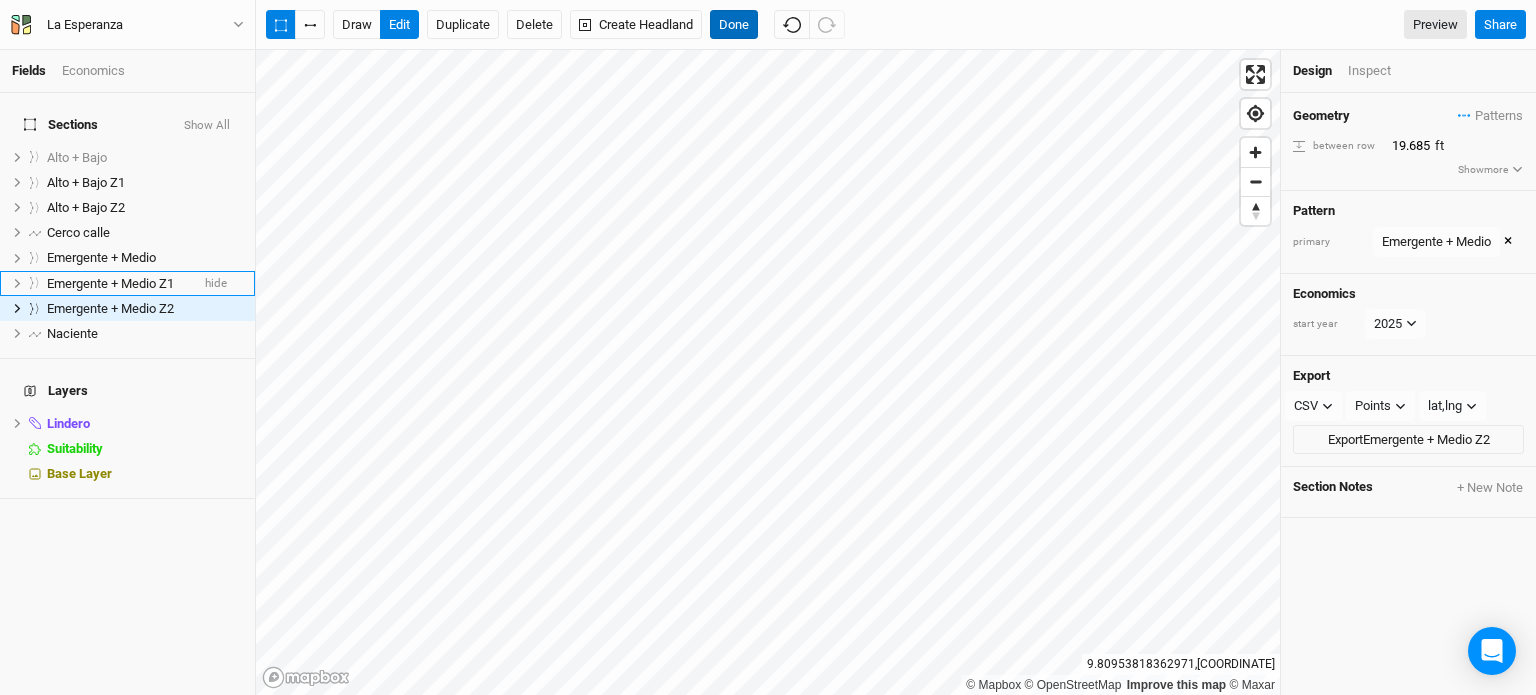 click on "Done" at bounding box center (734, 25) 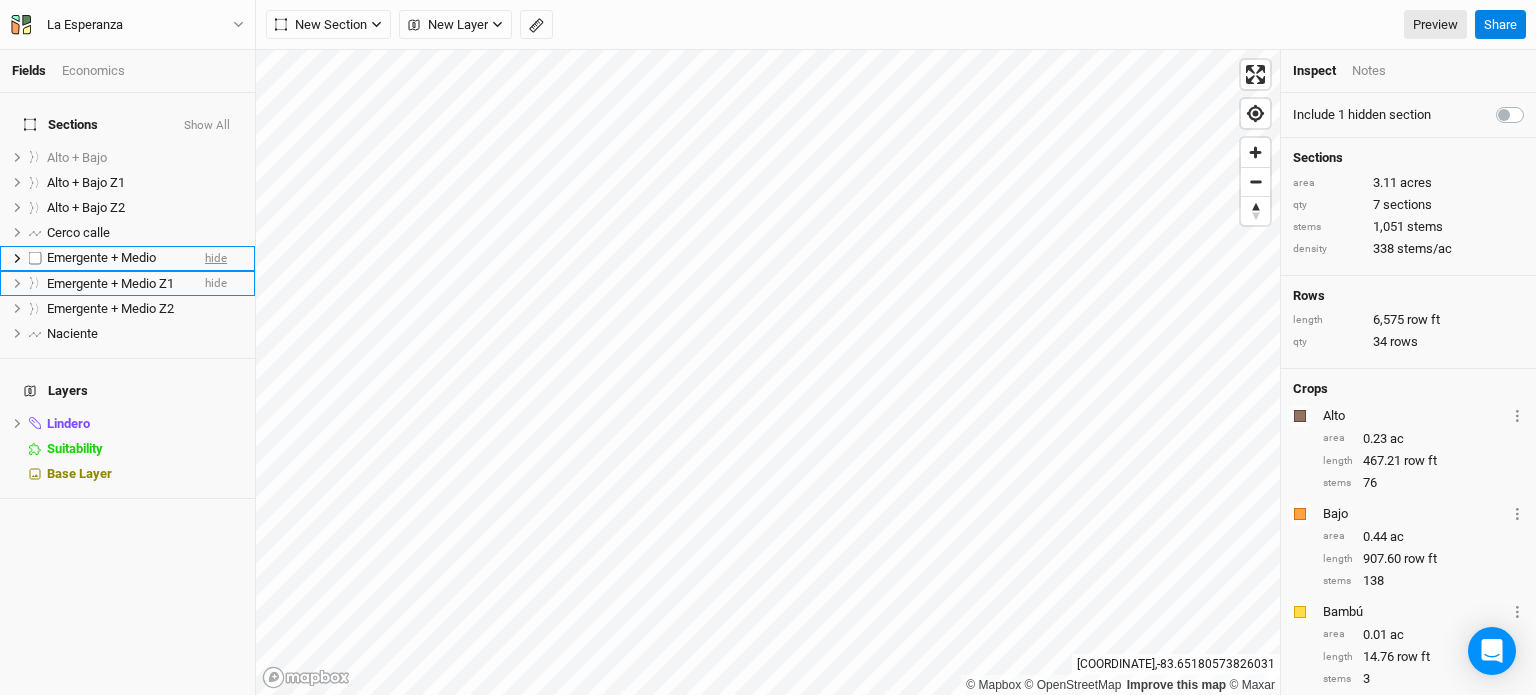 click on "hide" at bounding box center (216, 258) 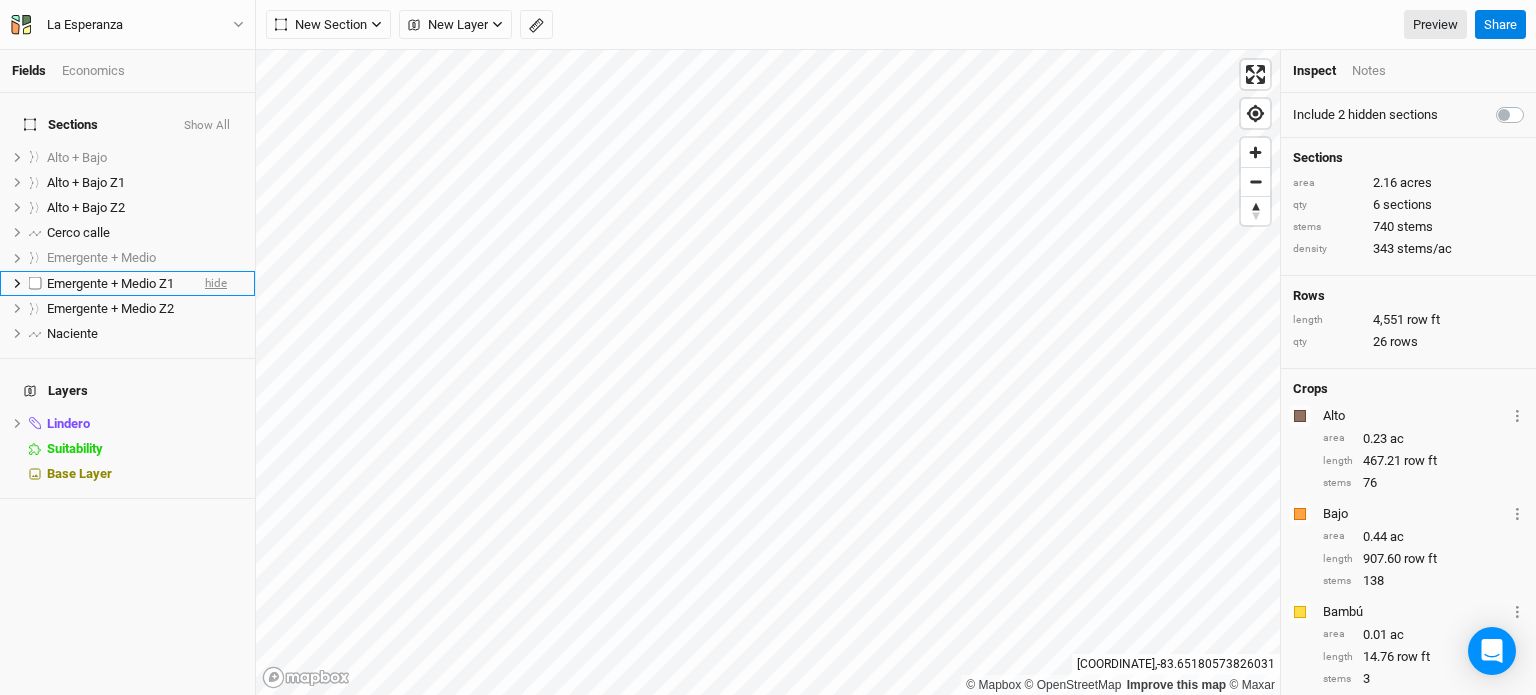 click on "hide" at bounding box center (216, 283) 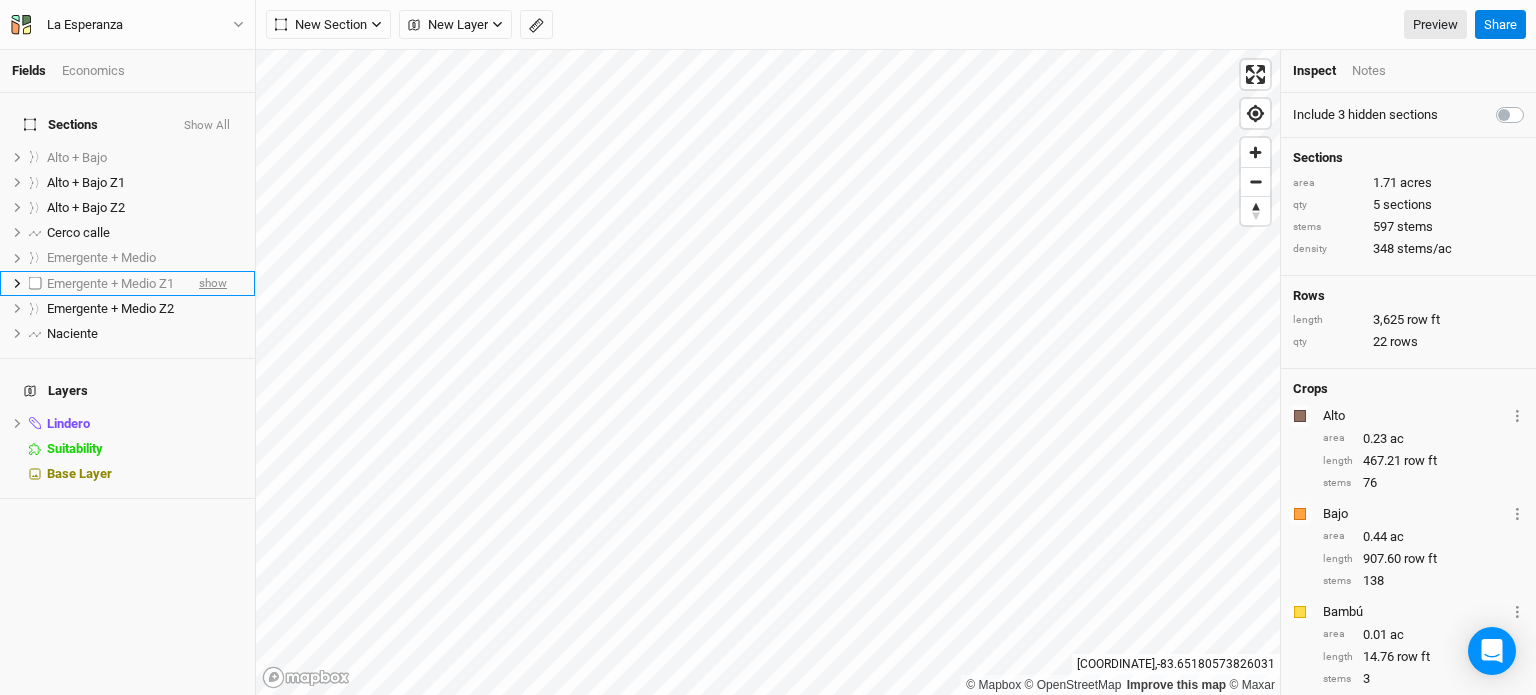 click on "show" at bounding box center [213, 283] 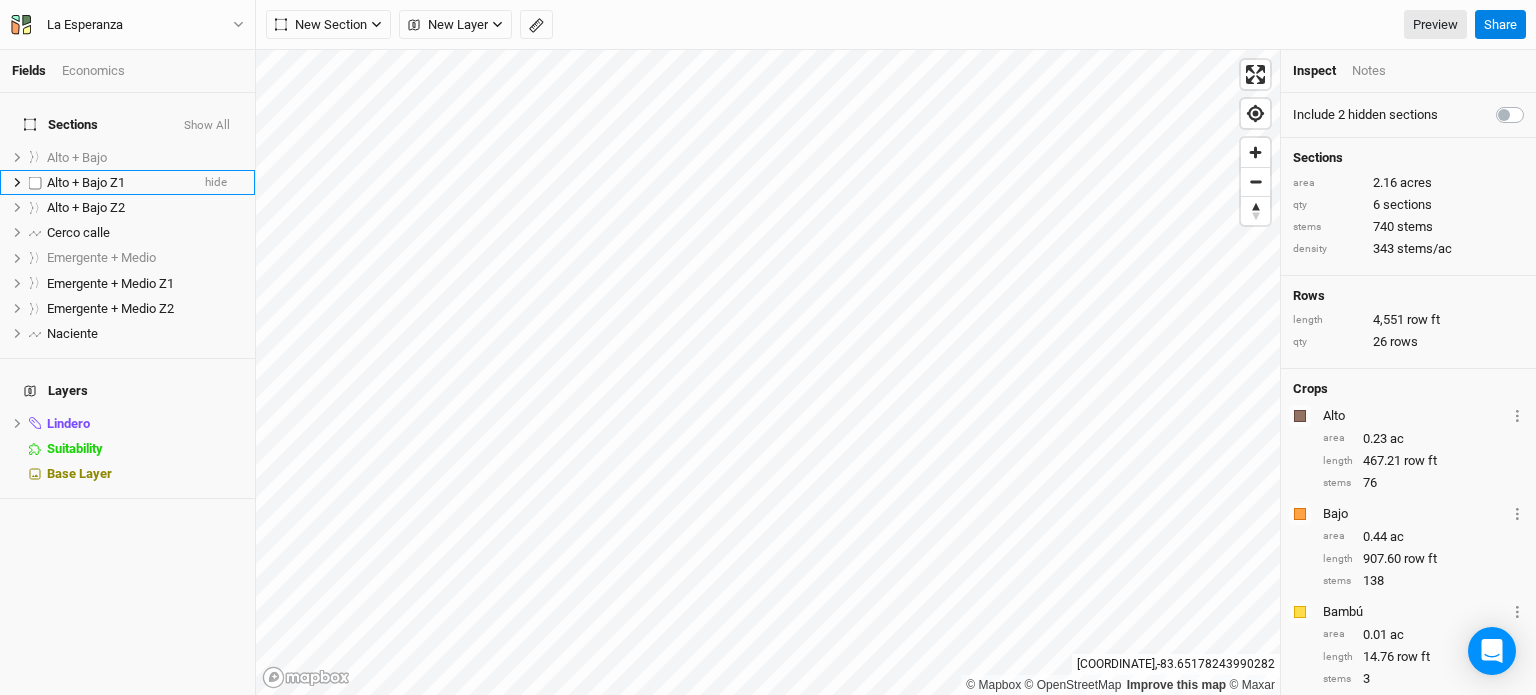 click on "Alto + Bajo Z1" at bounding box center (86, 182) 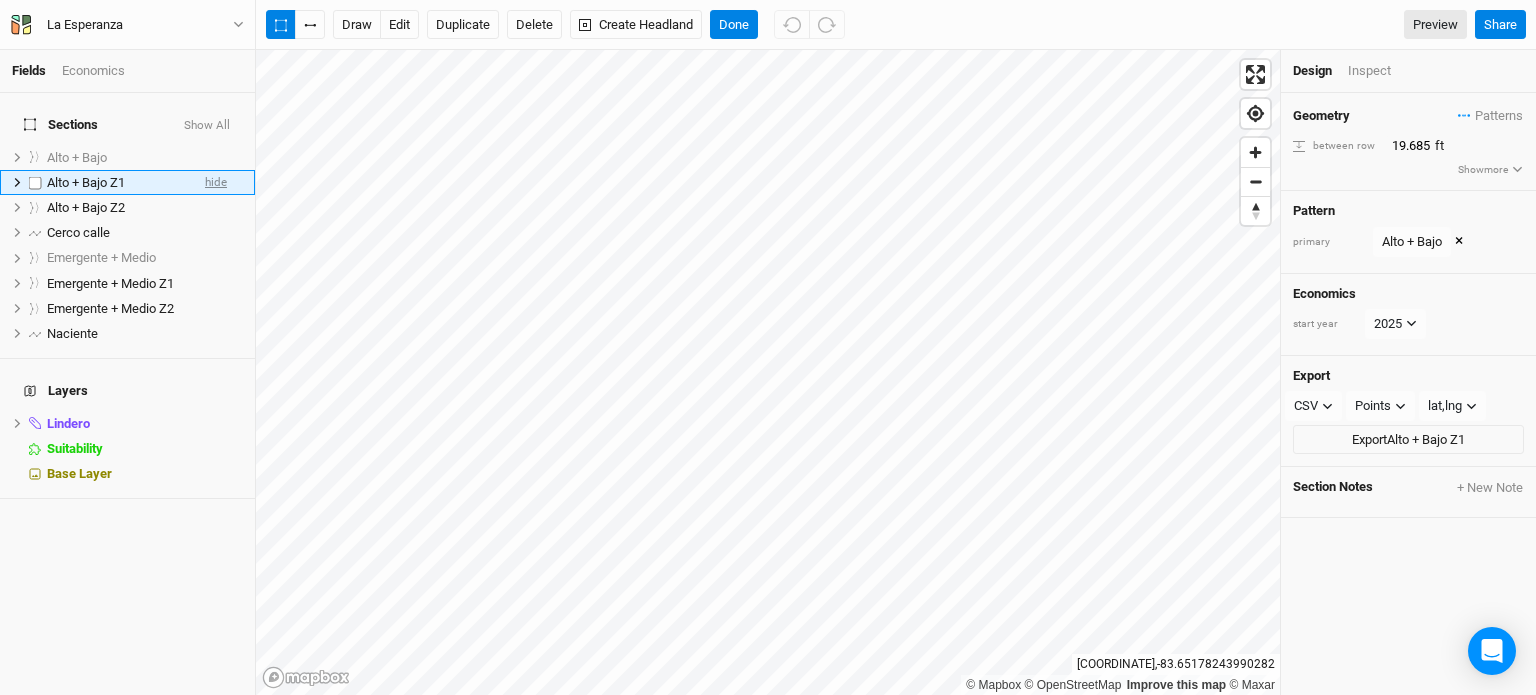 click on "hide" at bounding box center [216, 182] 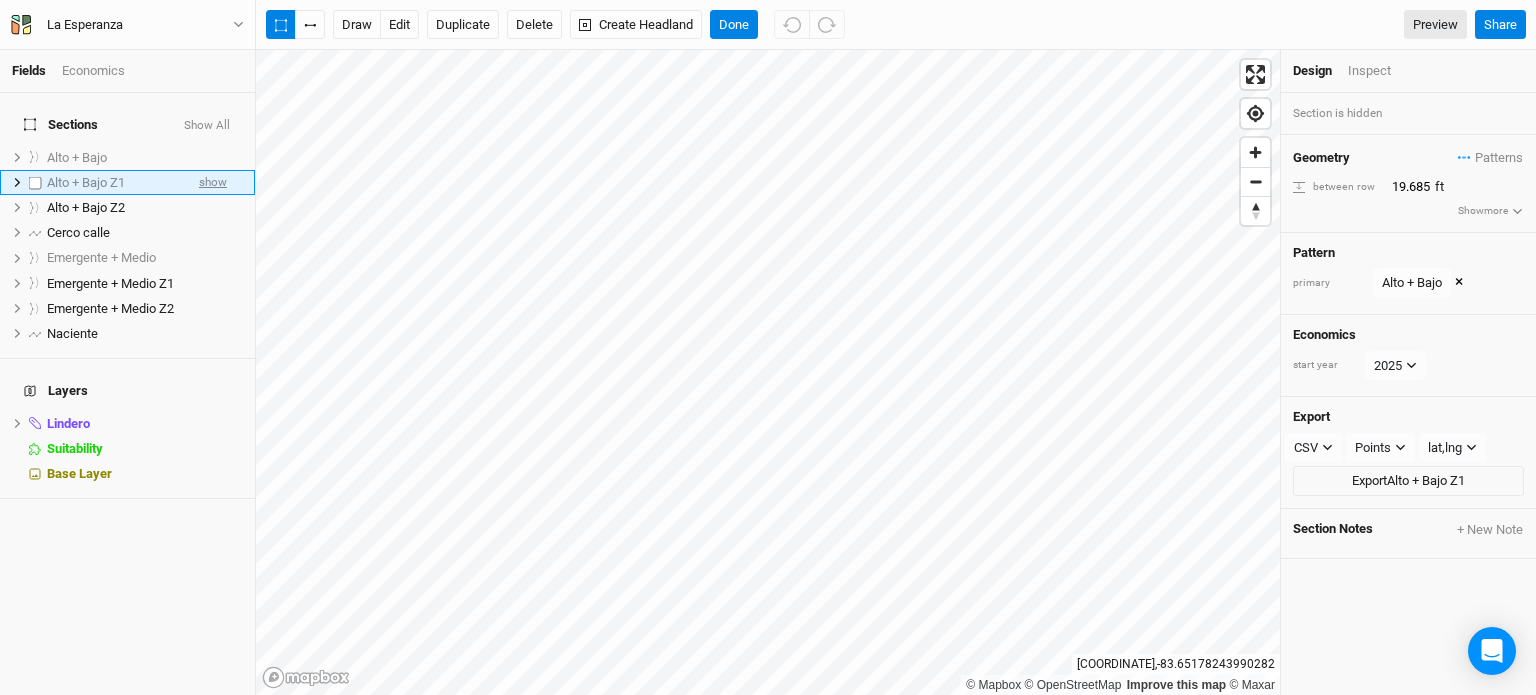 click on "show" at bounding box center [213, 182] 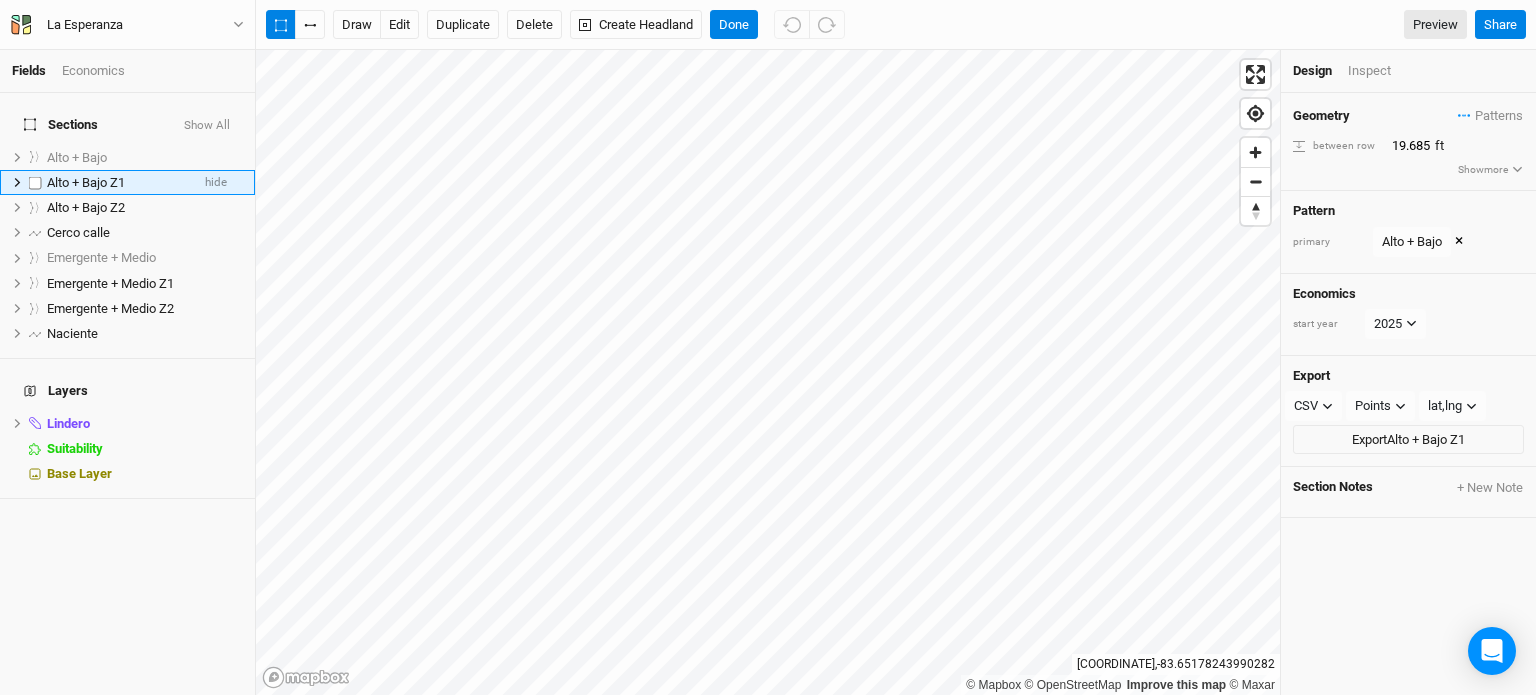 click on "Alto + Bajo Z1" at bounding box center [118, 183] 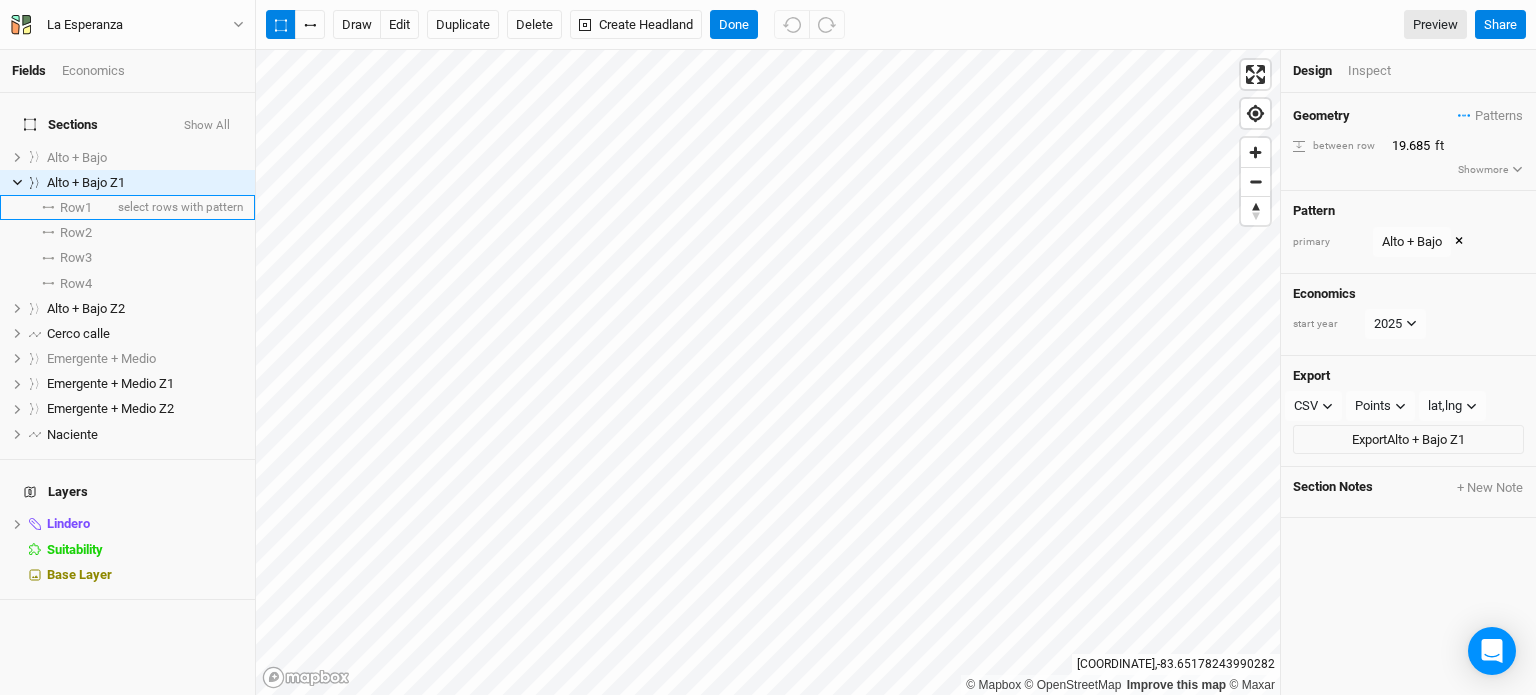 click on "Row  1" at bounding box center (76, 208) 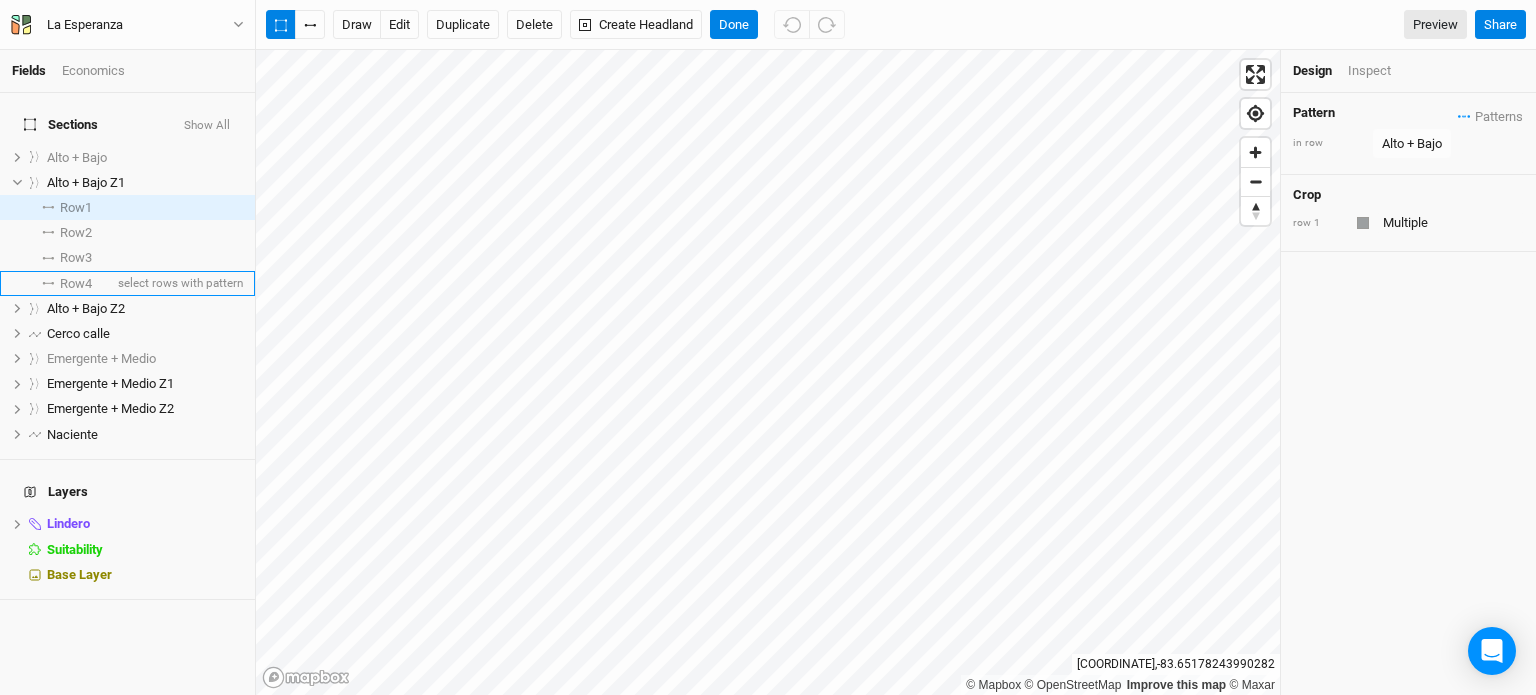 click on "Row  4" at bounding box center (76, 284) 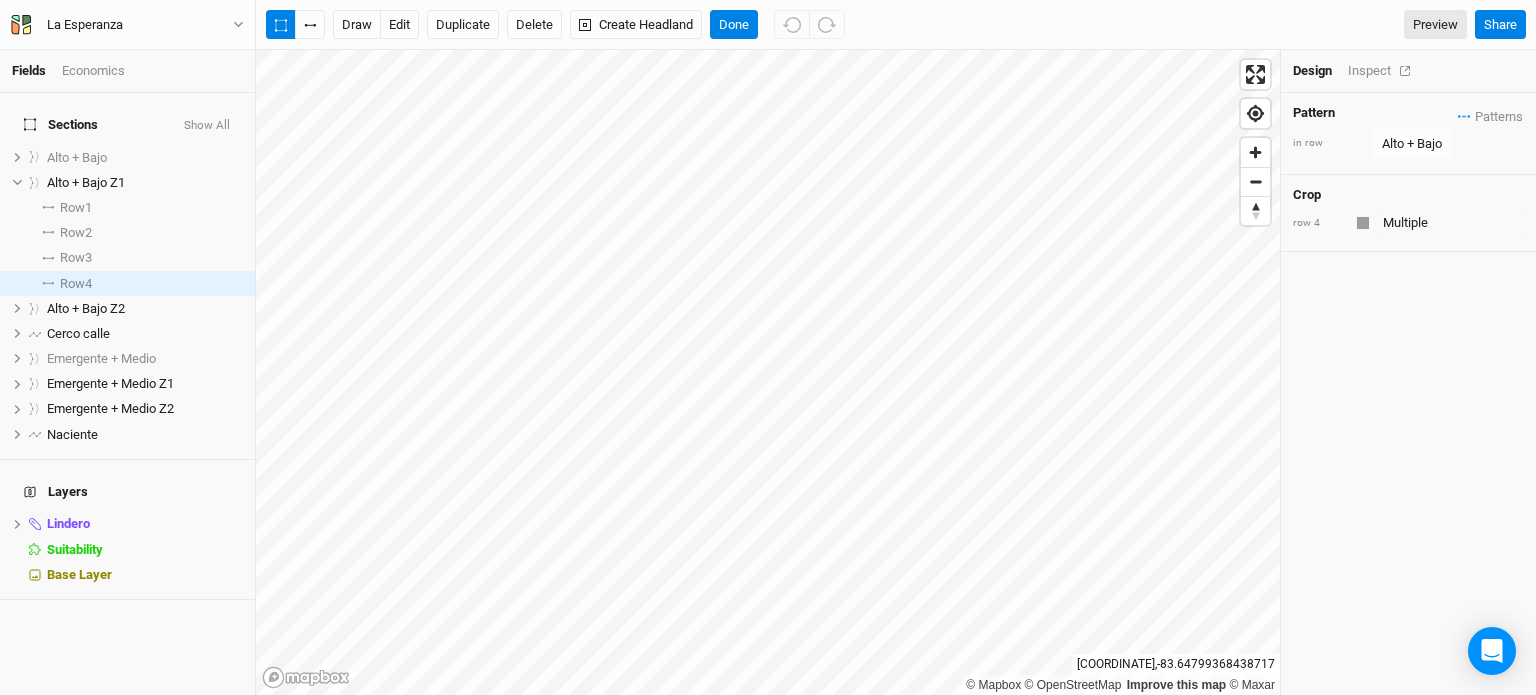 click on "Inspect" at bounding box center (1383, 71) 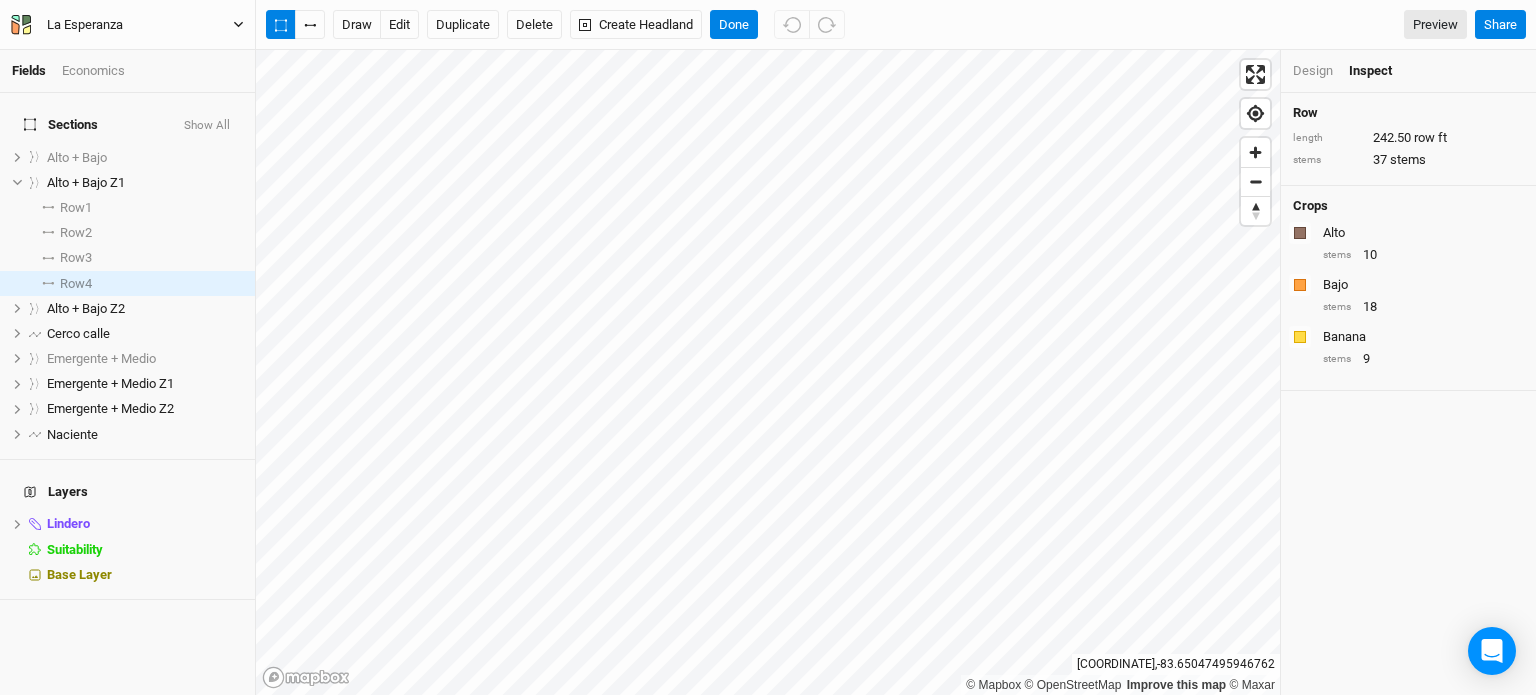 click 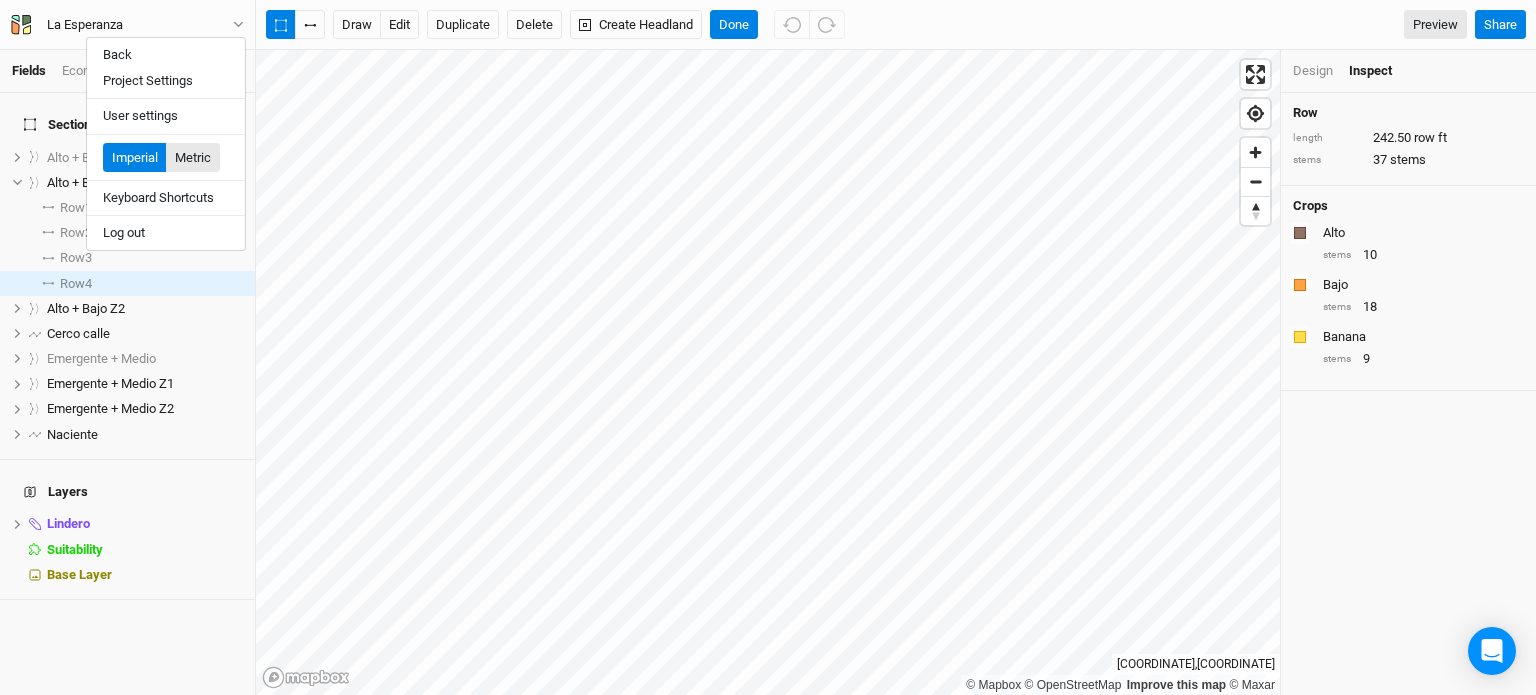 click on "Metric" at bounding box center (193, 158) 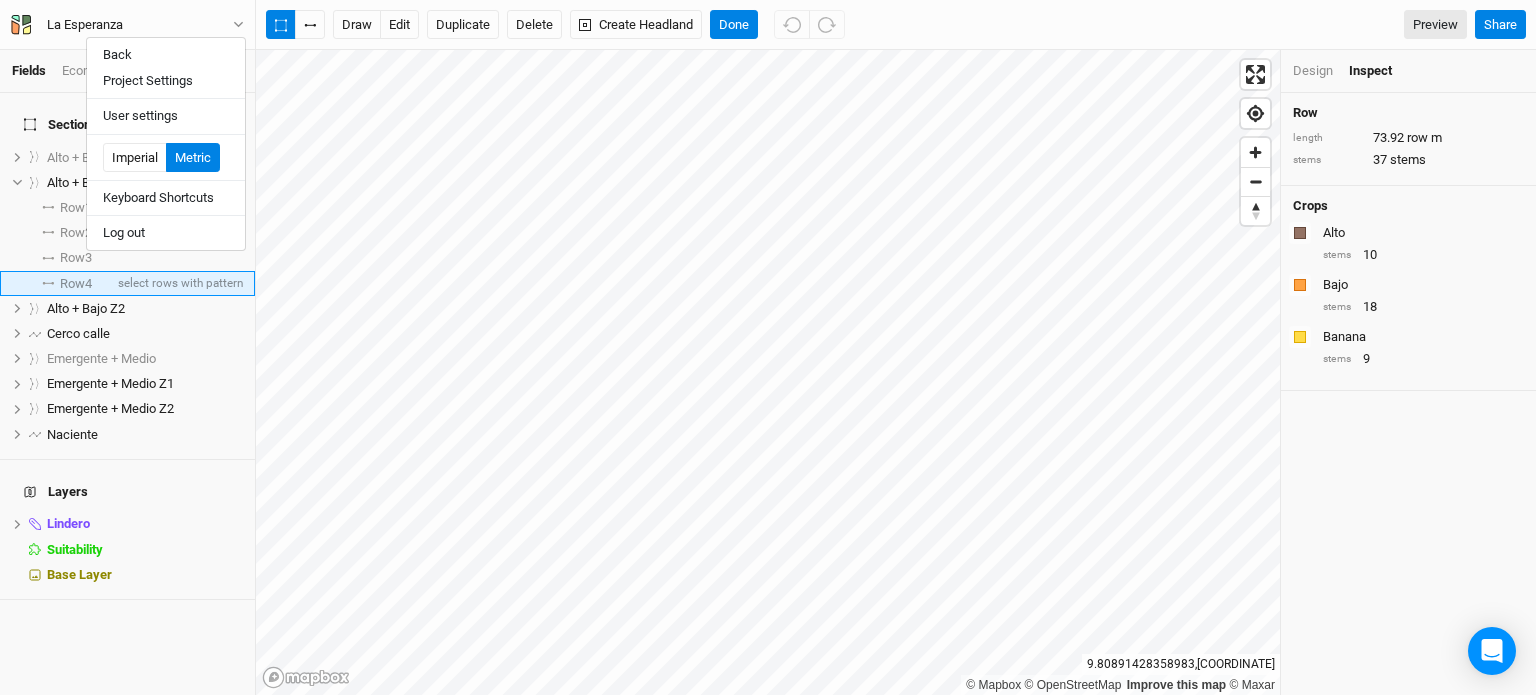 click on "Row  4" at bounding box center [76, 284] 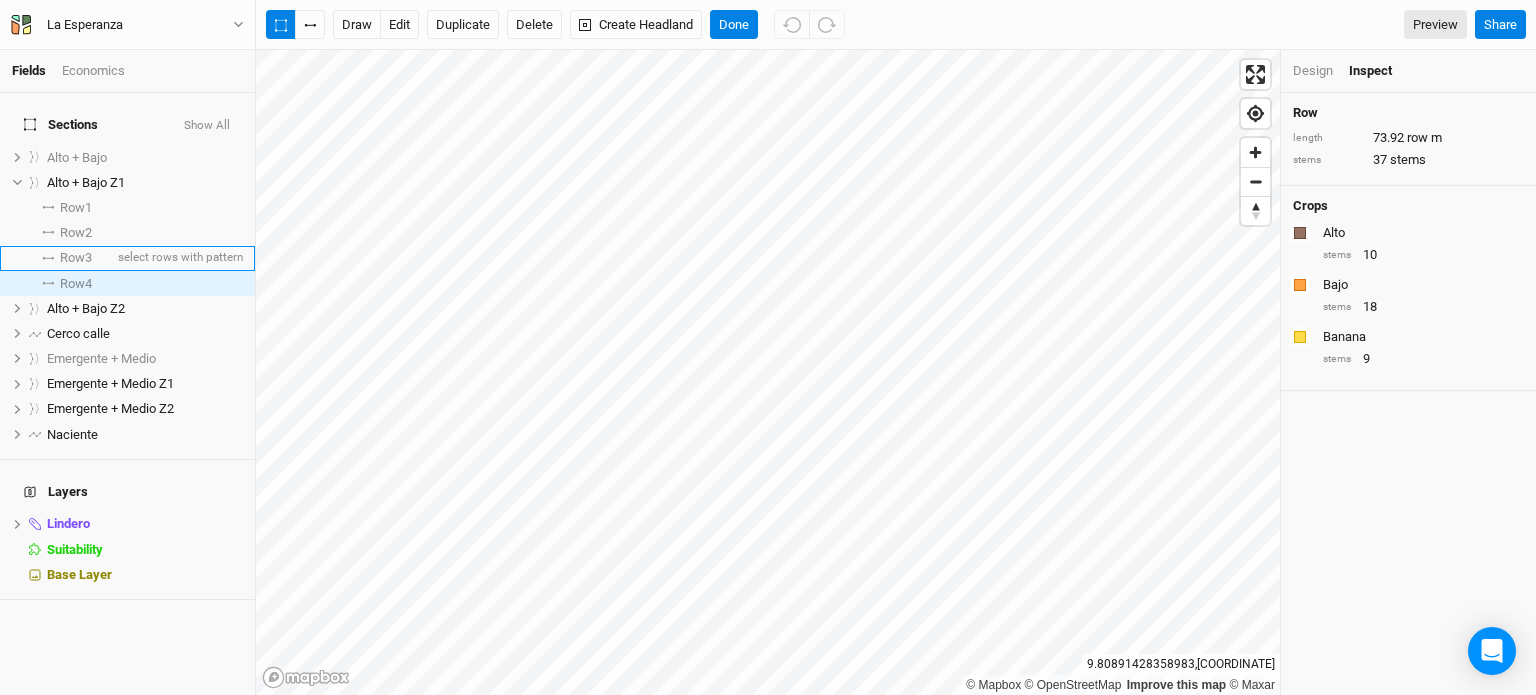 click on "Row  3" at bounding box center (76, 258) 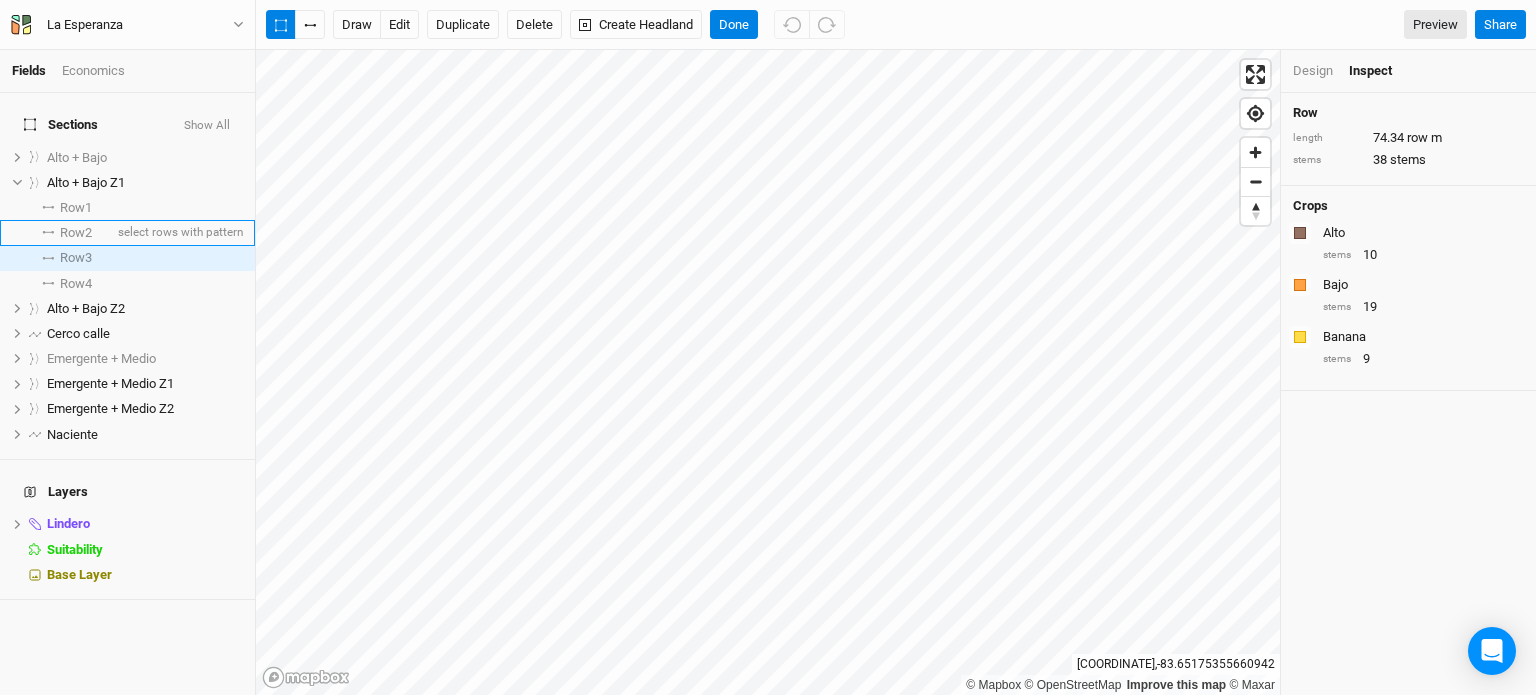 click on "Row  2" at bounding box center [76, 233] 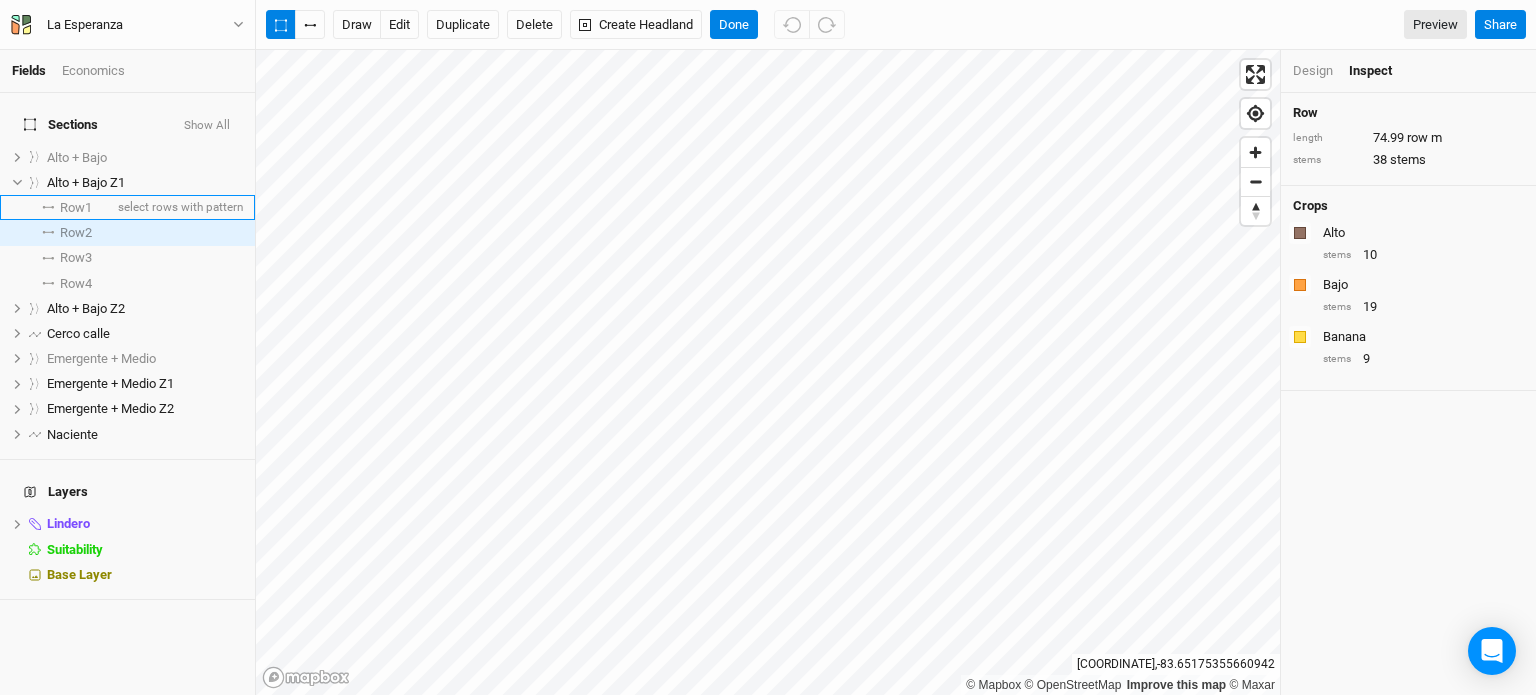 click on "Row  1" at bounding box center [76, 208] 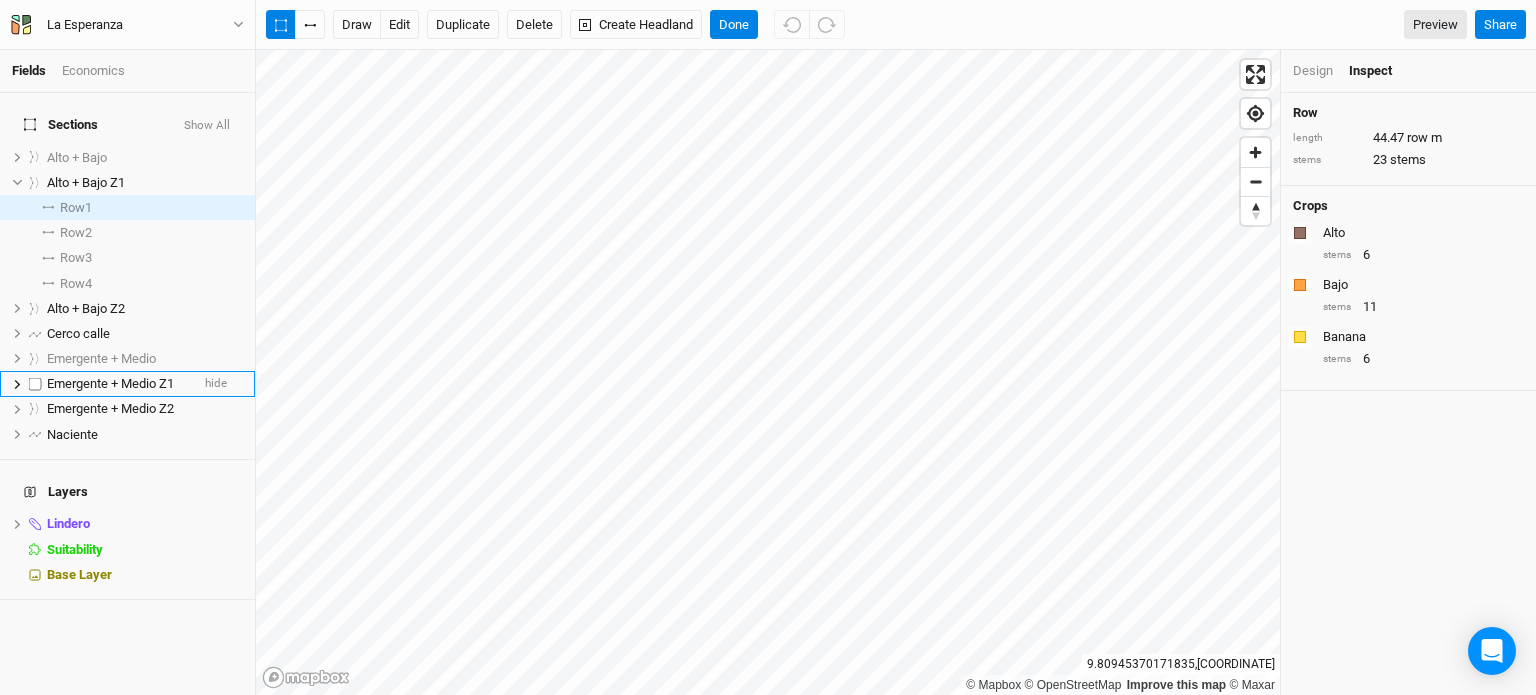 click 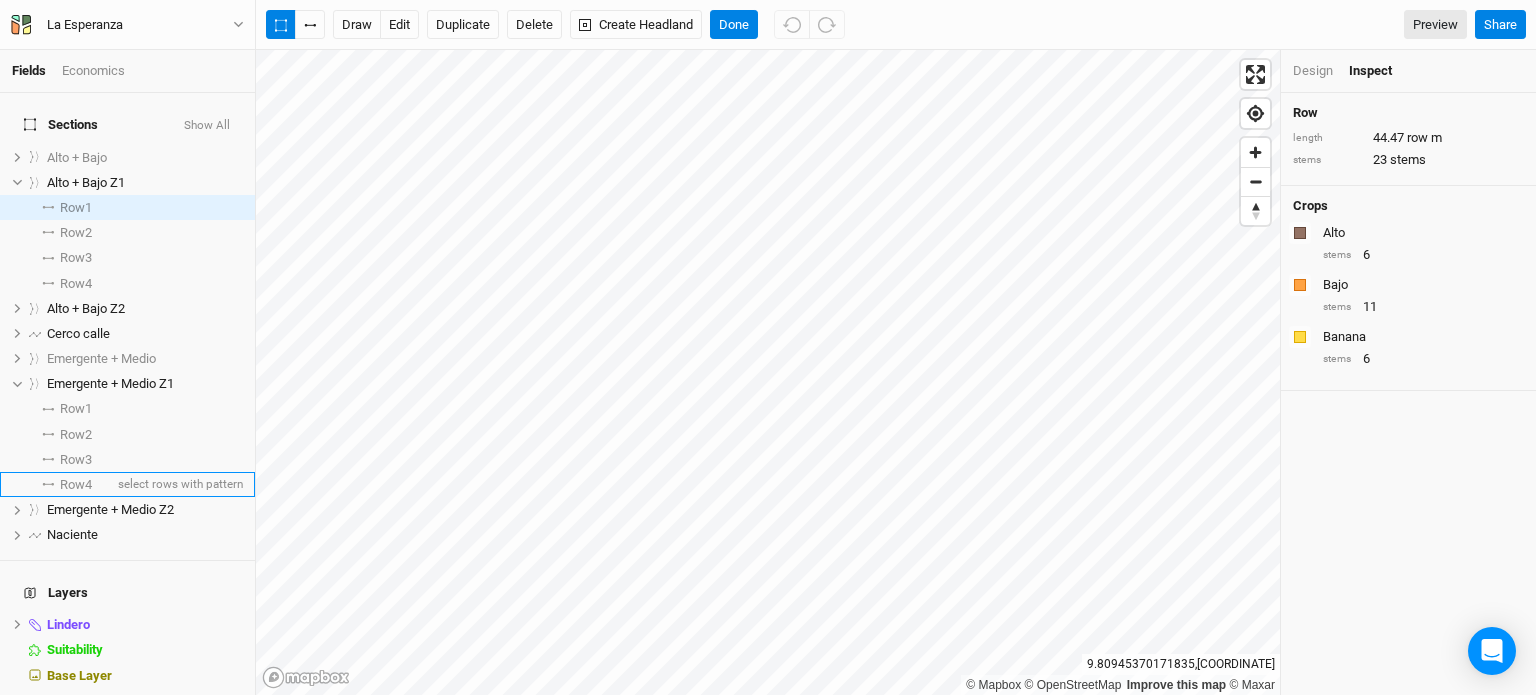 click on "Row  4" at bounding box center (76, 485) 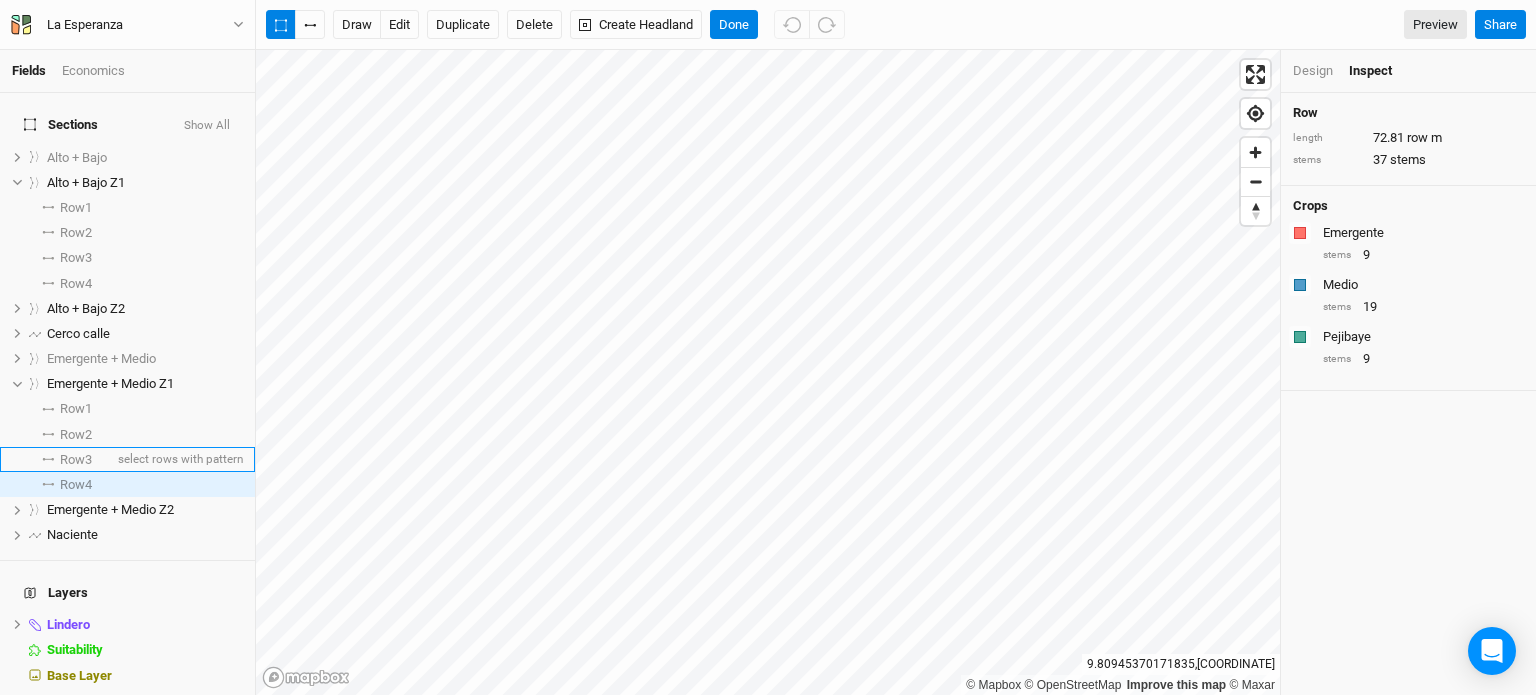 click on "Row  3" at bounding box center (76, 460) 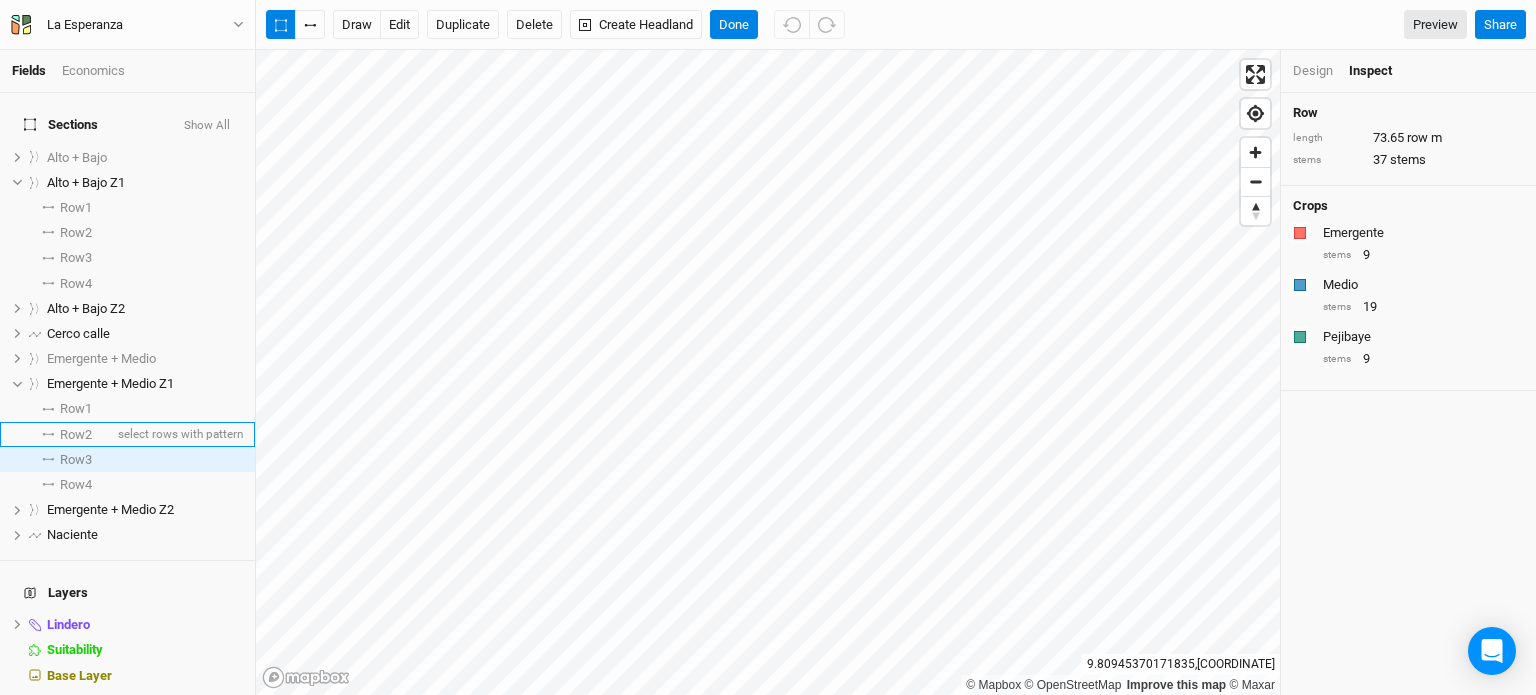 click on "Row  2" at bounding box center [76, 435] 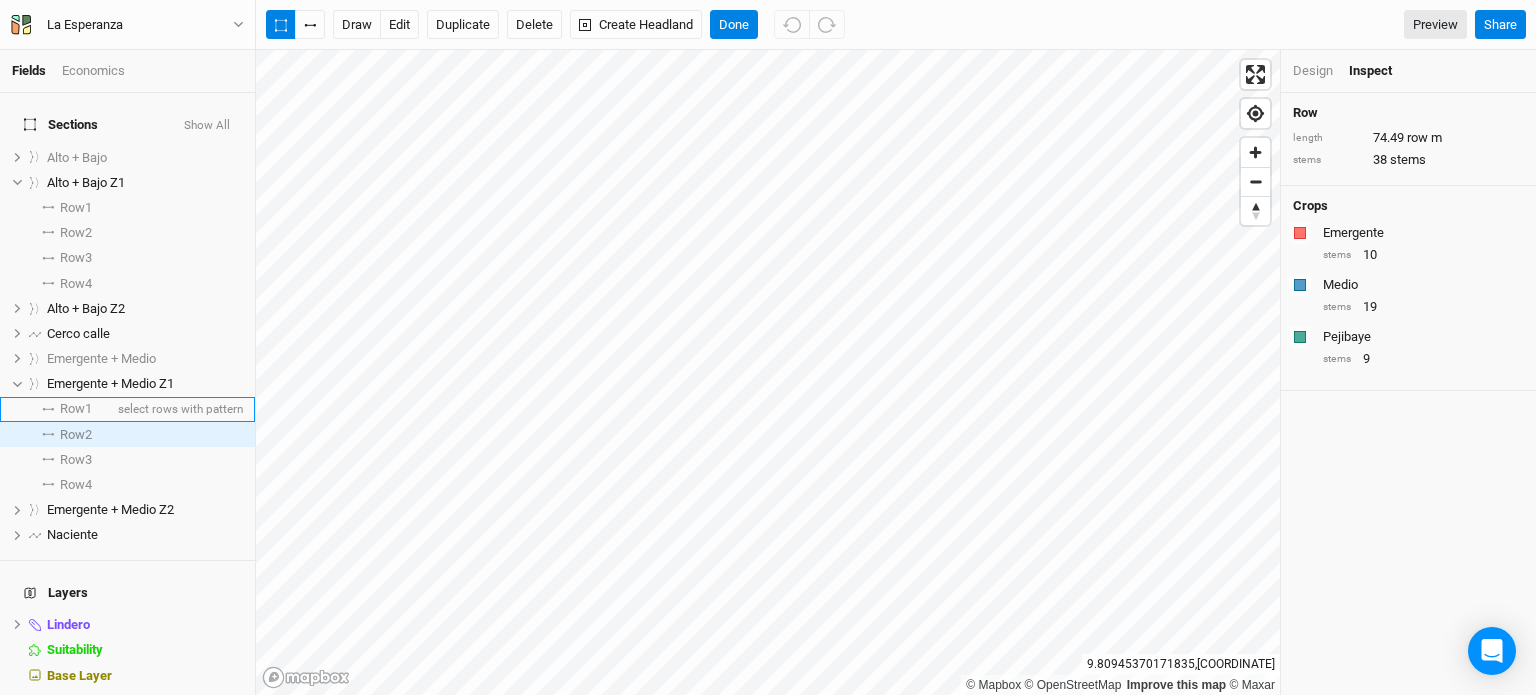 click on "Row  1" at bounding box center (76, 409) 